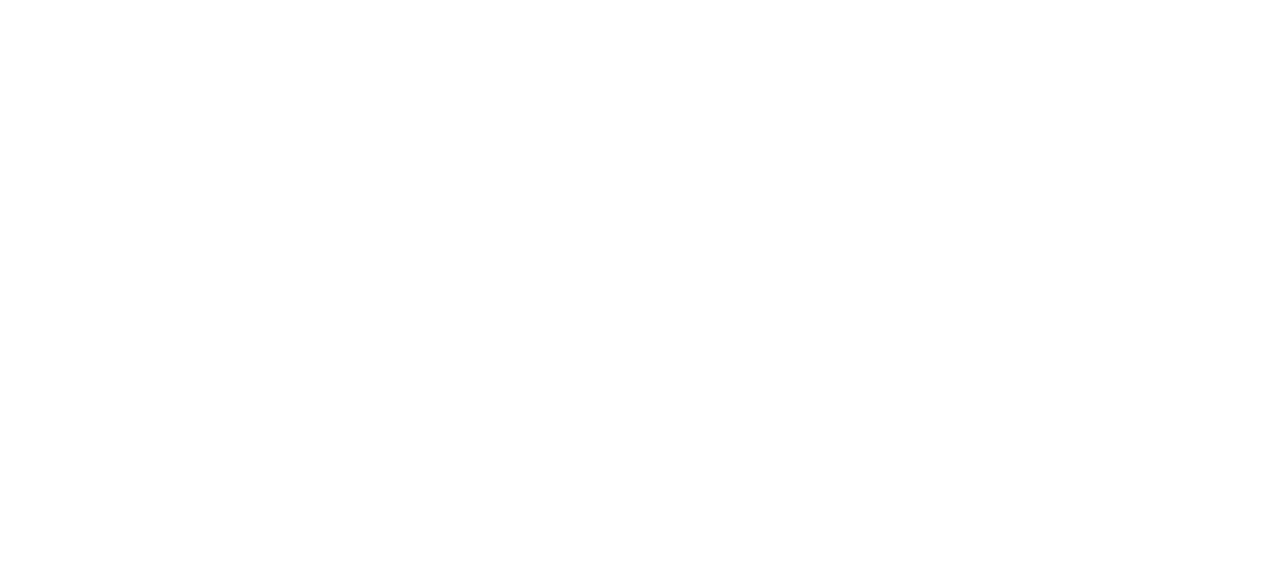 scroll, scrollTop: 0, scrollLeft: 0, axis: both 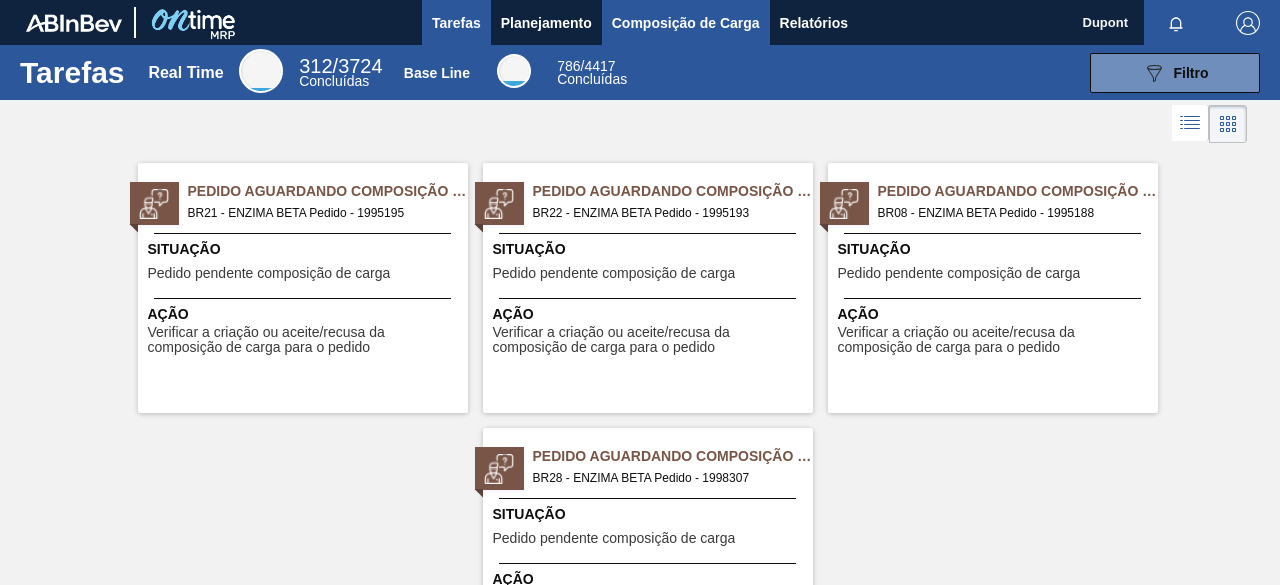 click on "Composição de Carga" at bounding box center [686, 23] 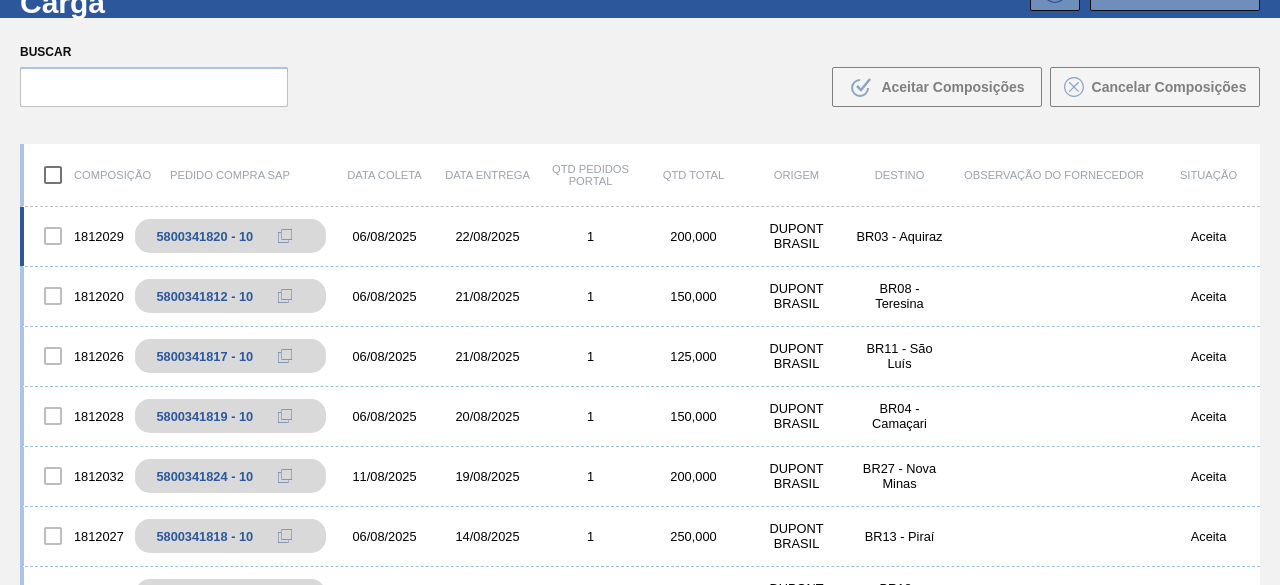 scroll, scrollTop: 143, scrollLeft: 0, axis: vertical 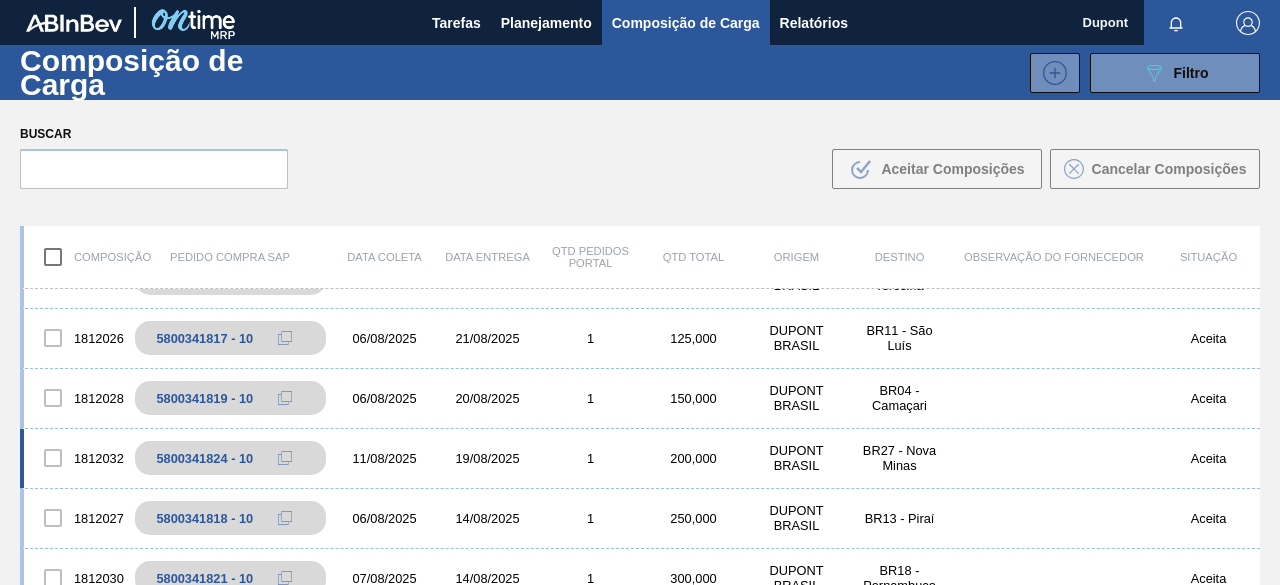click on "1812032 5800341824 - 10 11/08/2025 19/08/2025 1 200,000 DUPONT BRASIL BR27 - Nova Minas Aceita" at bounding box center (640, 459) 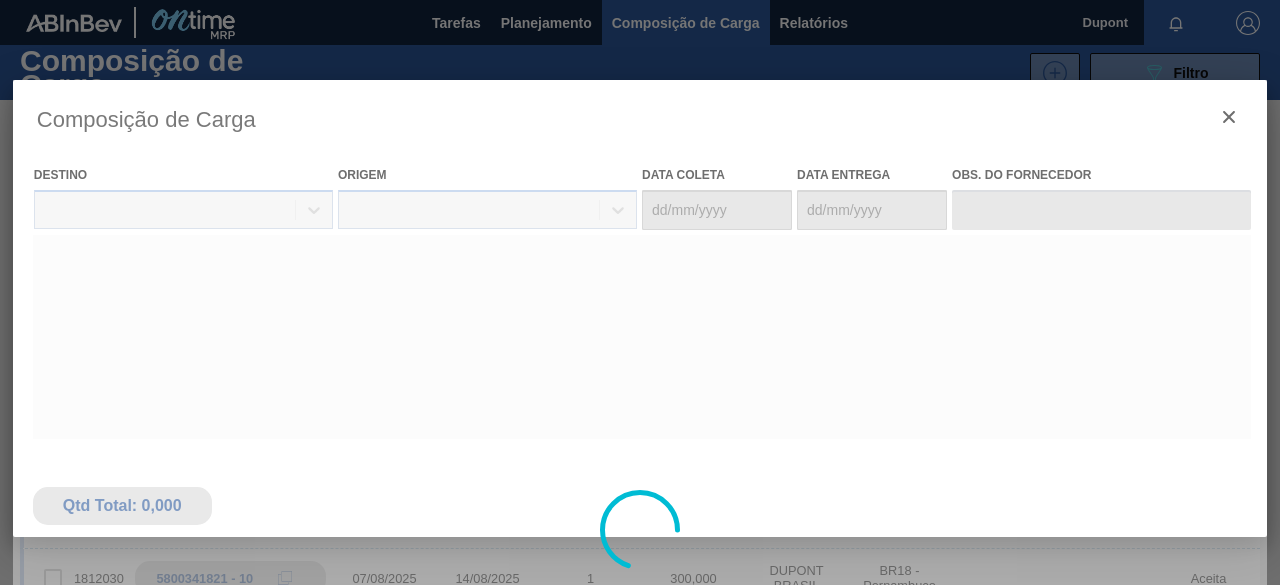 type on "11/08/2025" 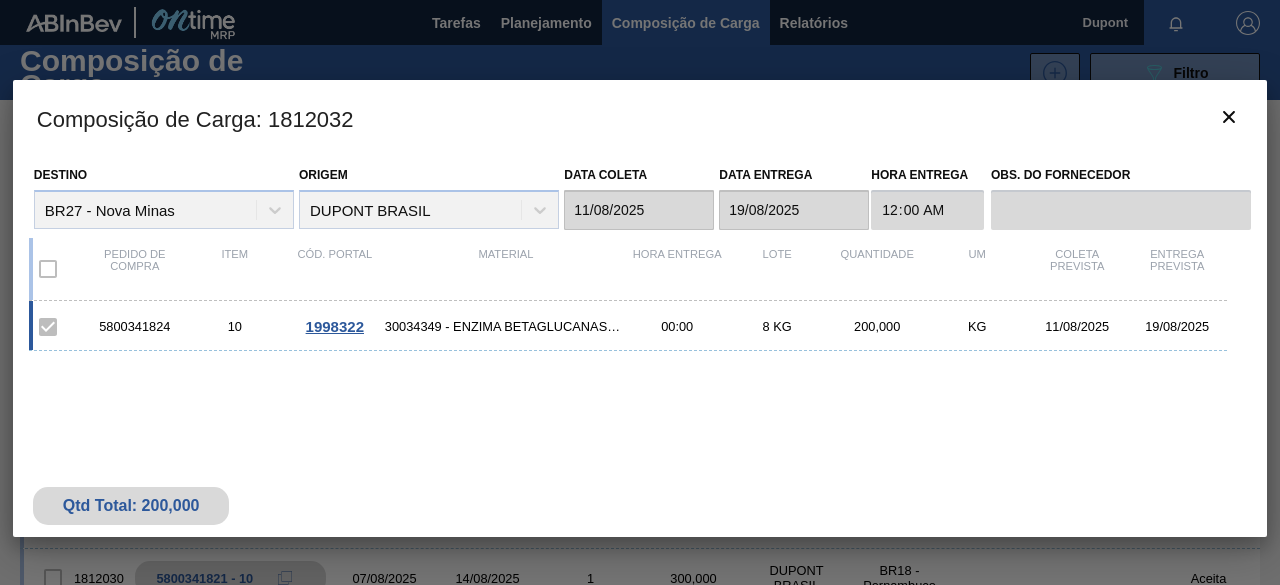 click on "1998322" at bounding box center [335, 326] 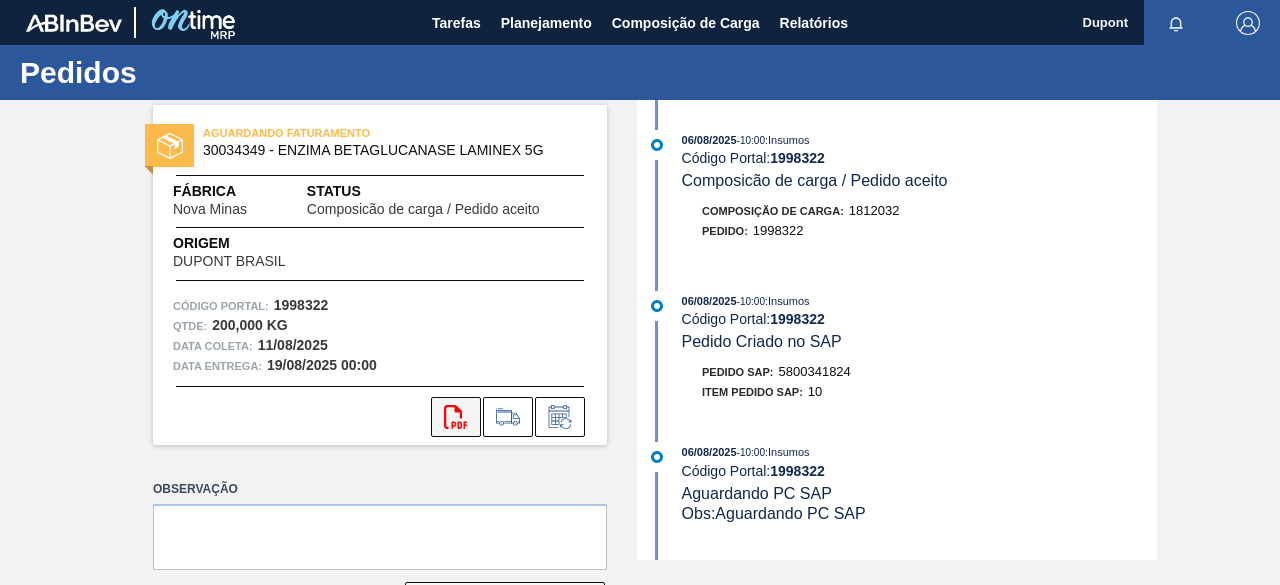 click on "svg{fill:#ff0000}" 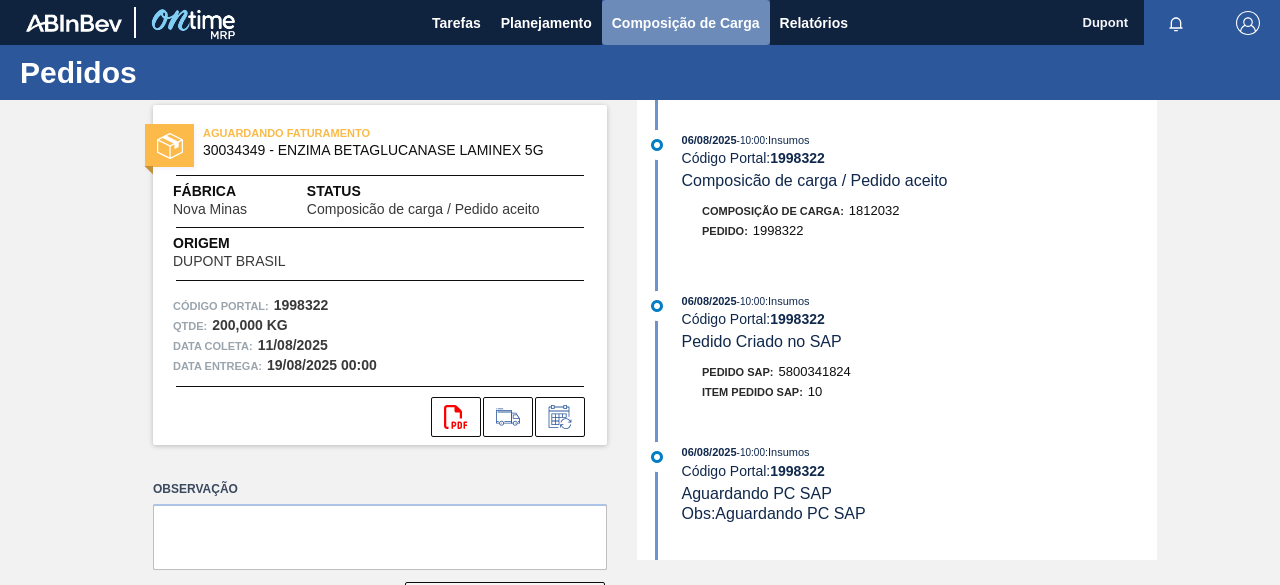 click on "Composição de Carga" at bounding box center (686, 23) 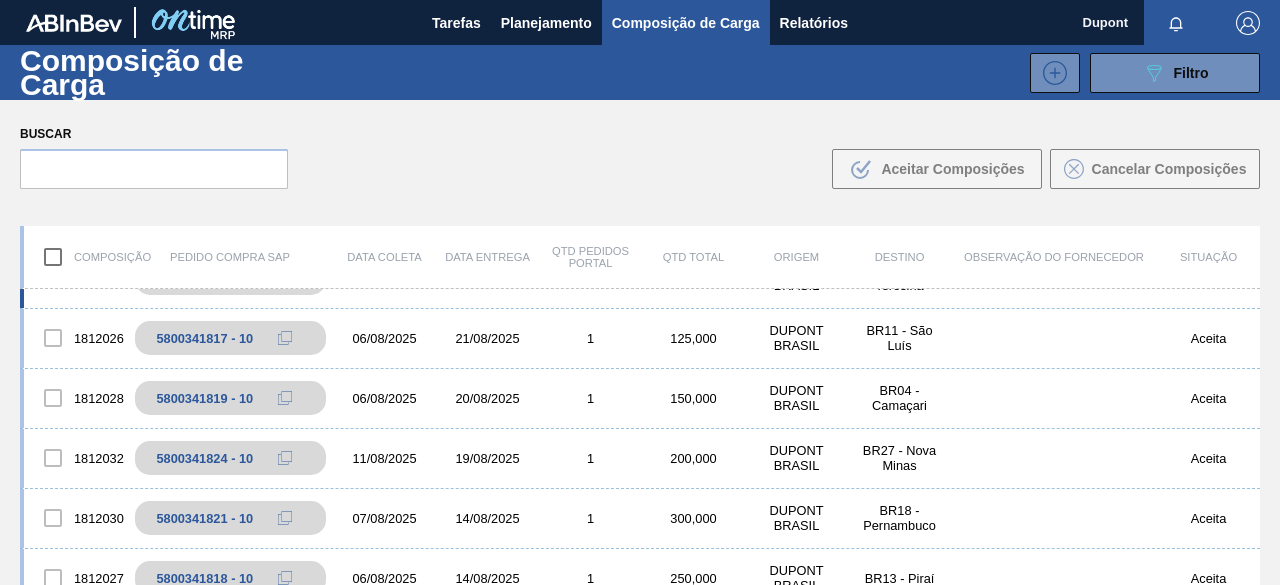 scroll, scrollTop: 0, scrollLeft: 0, axis: both 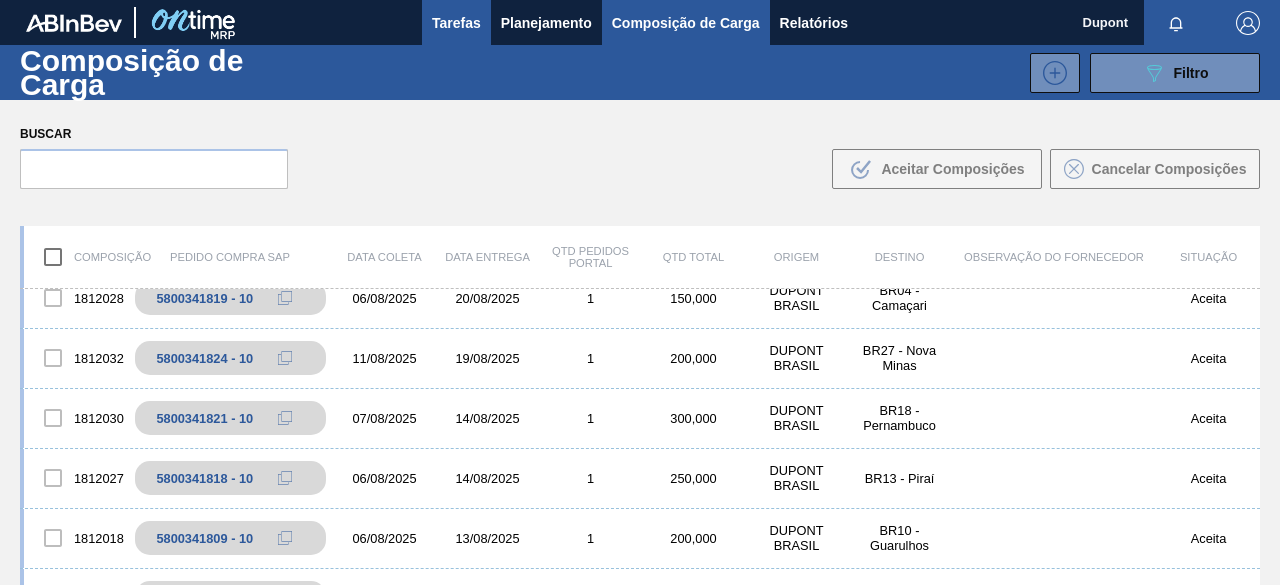 click on "Tarefas" at bounding box center [456, 23] 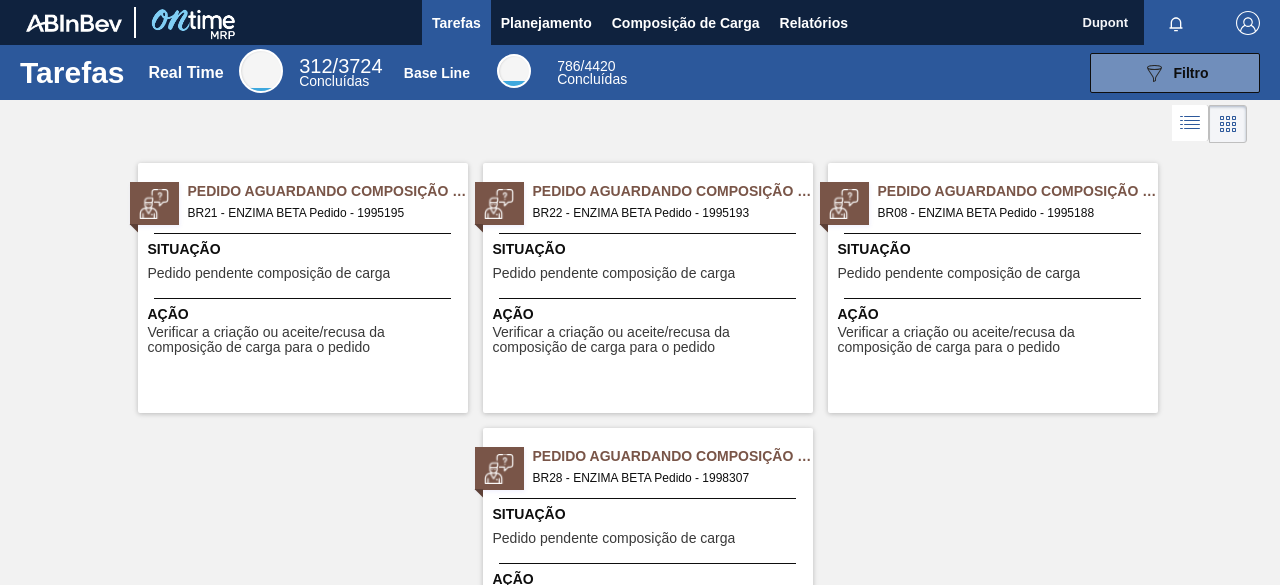 click on "Situação" at bounding box center (305, 249) 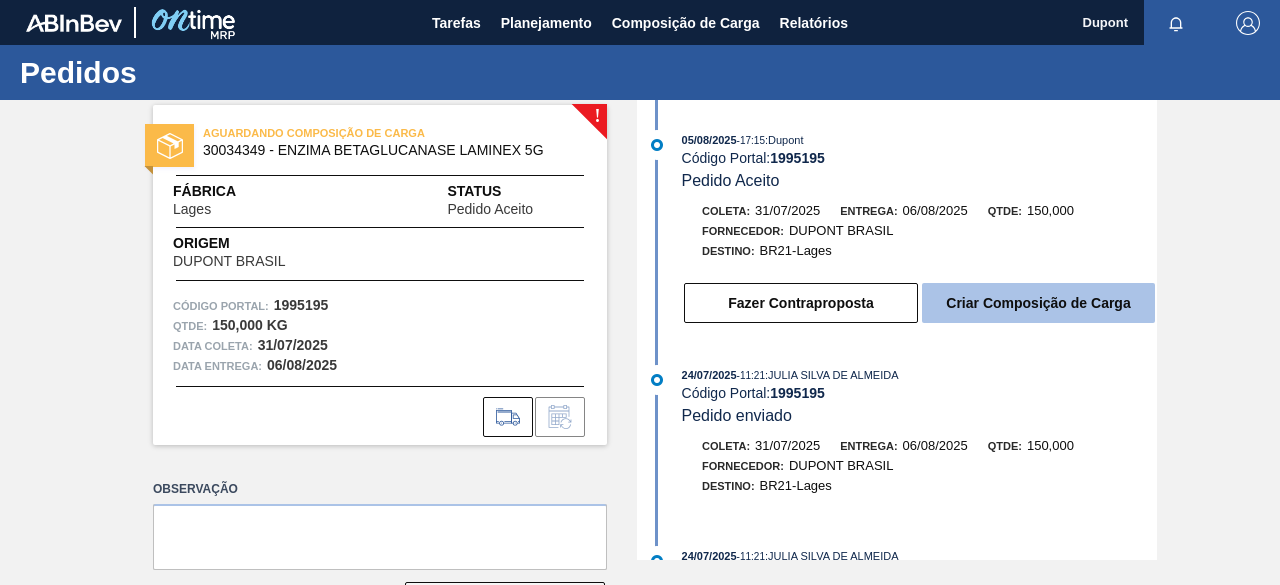 click on "Criar Composição de Carga" at bounding box center [1038, 303] 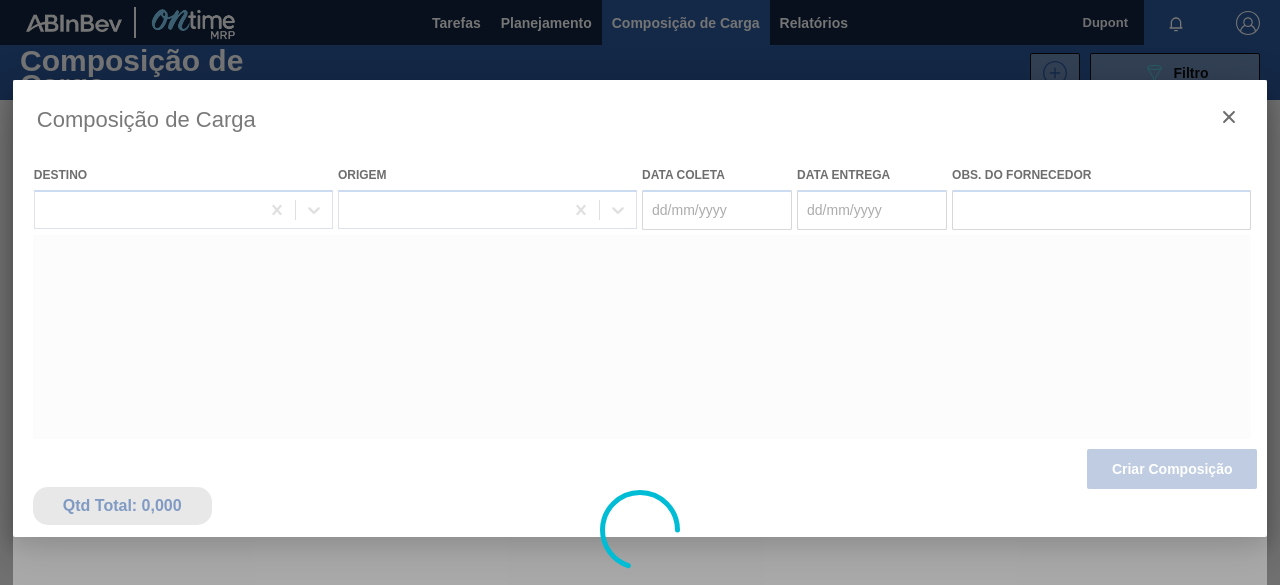type on "31/07/2025" 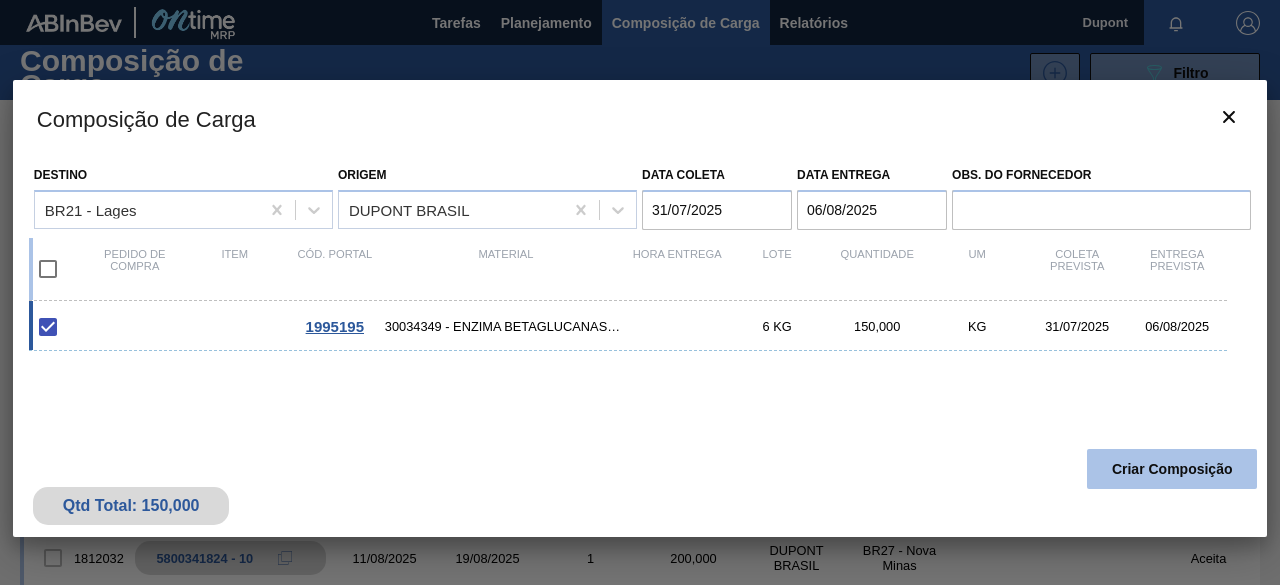 click on "Criar Composição" at bounding box center (1172, 469) 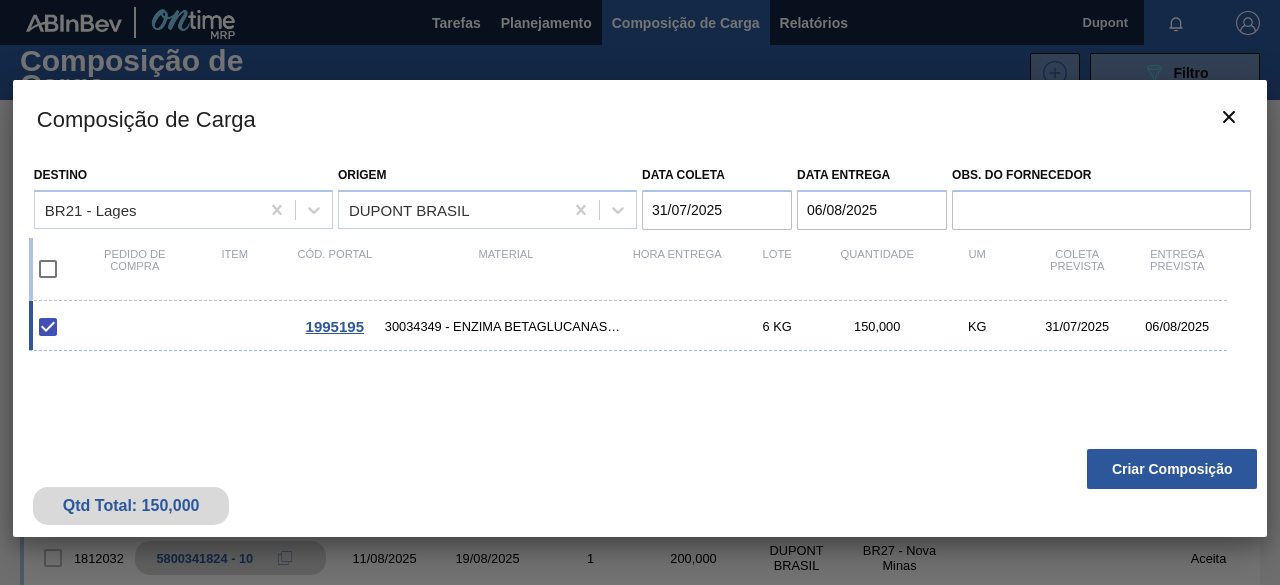 click on "1995195" at bounding box center (335, 326) 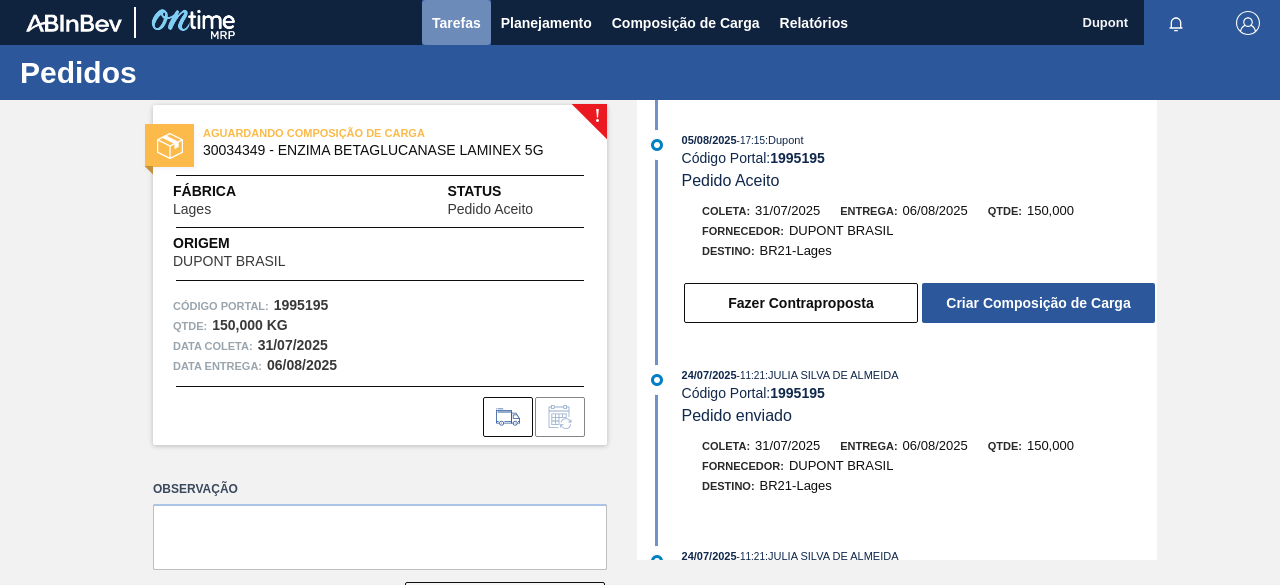 click on "Tarefas" at bounding box center (456, 23) 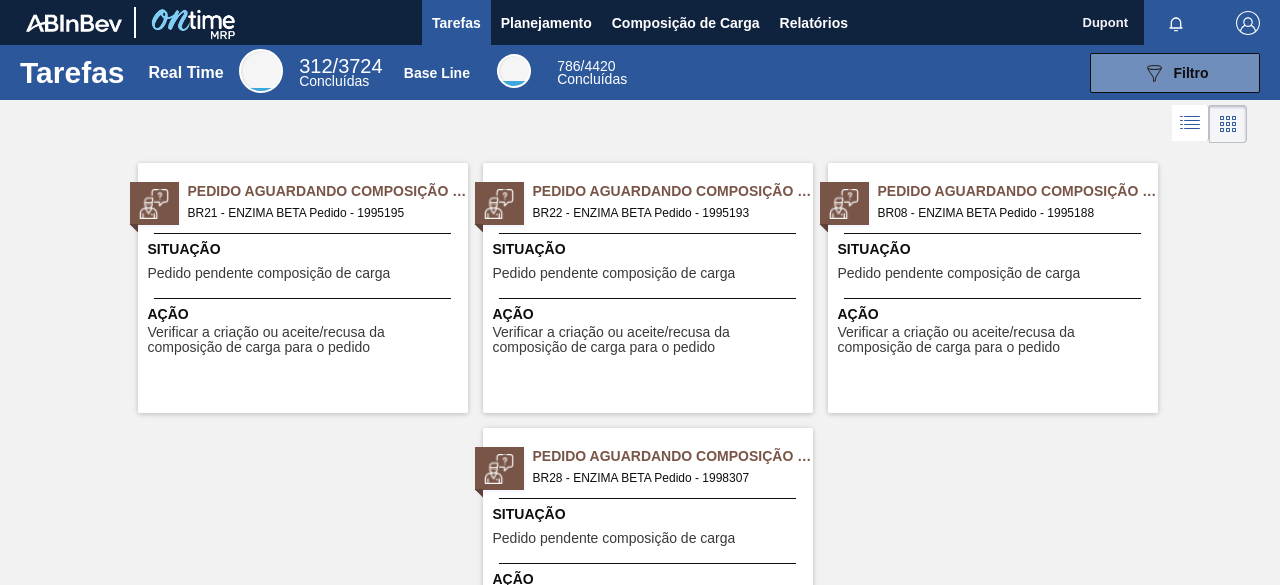 click on "Ação Verificar a criação ou aceite/recusa da composição de carga para o pedido" at bounding box center [648, 327] 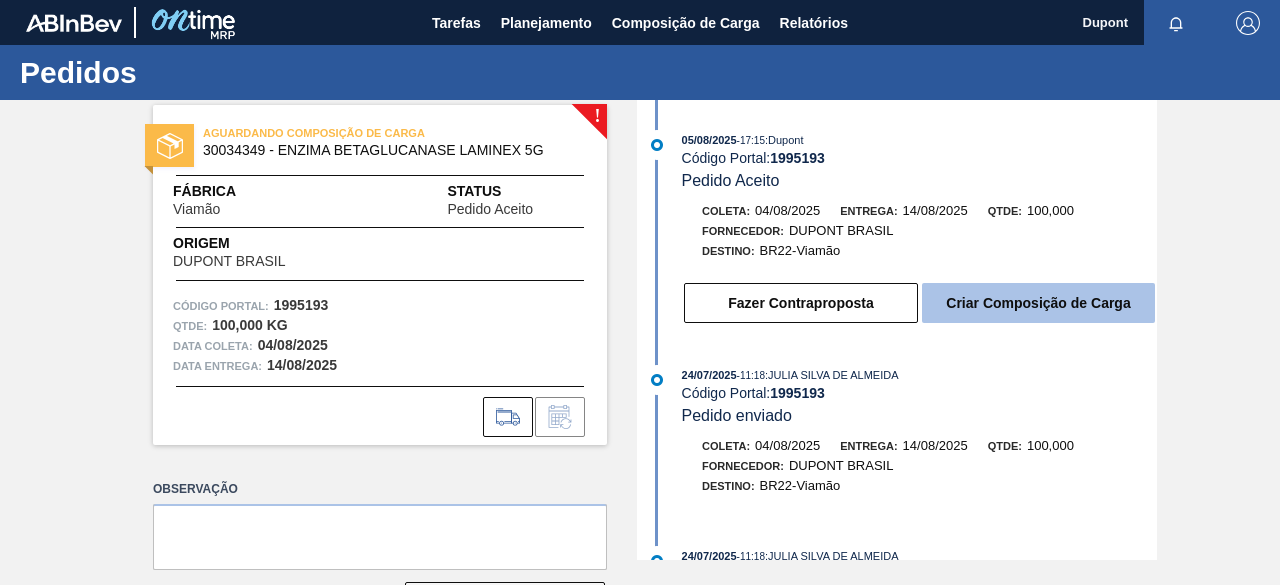 click on "Criar Composição de Carga" at bounding box center (1038, 303) 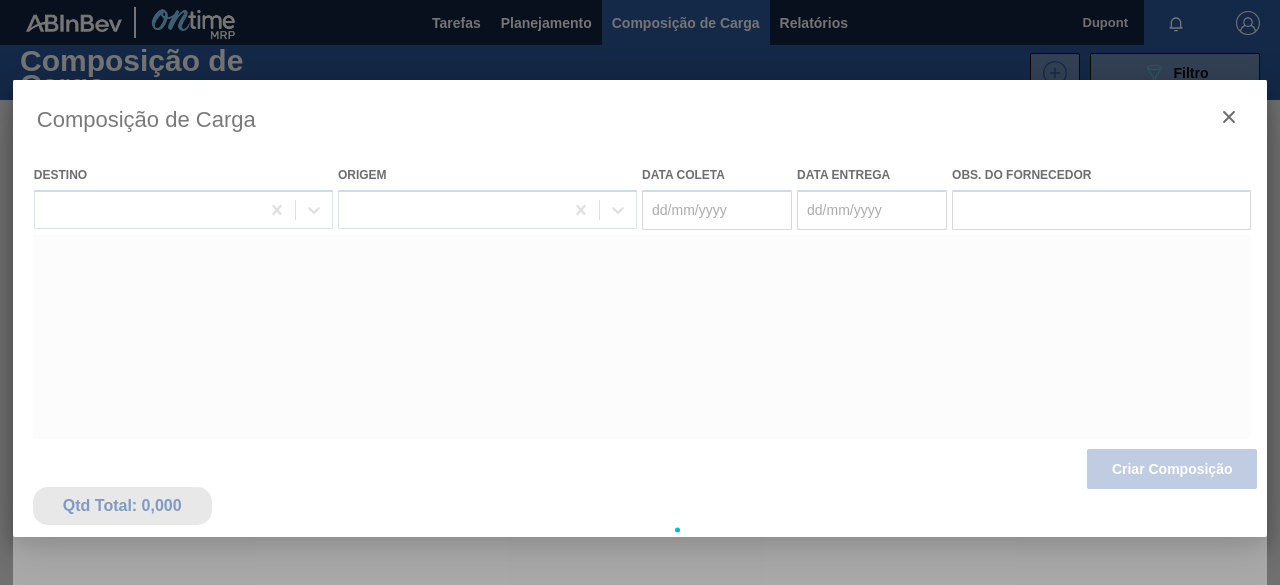 type on "04/08/2025" 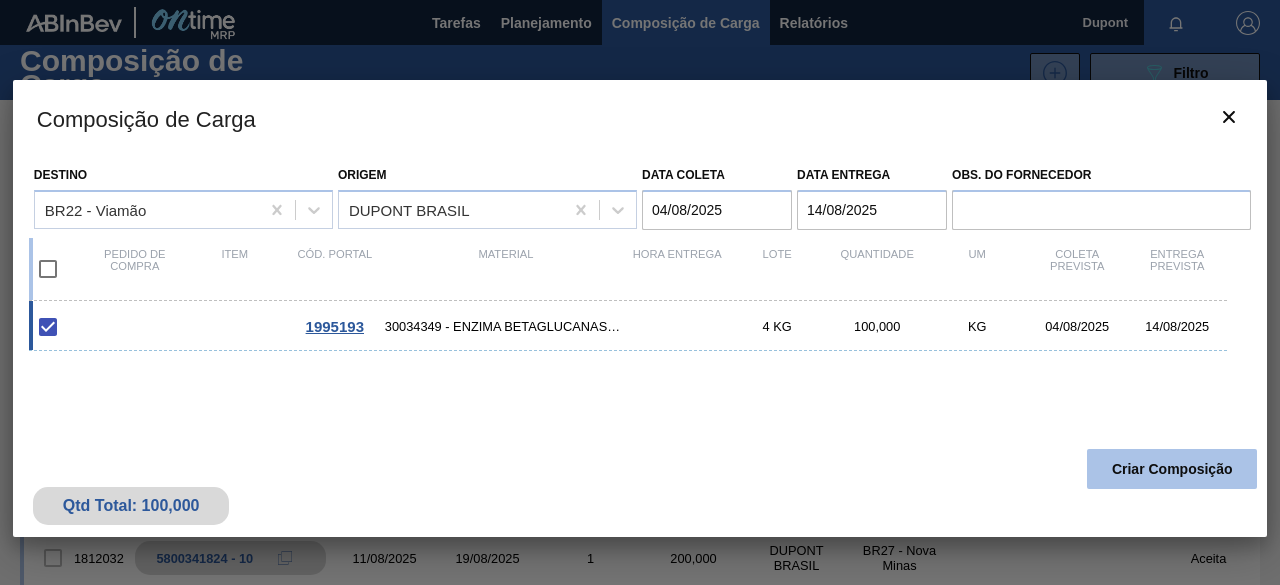 click on "Criar Composição" at bounding box center (1172, 469) 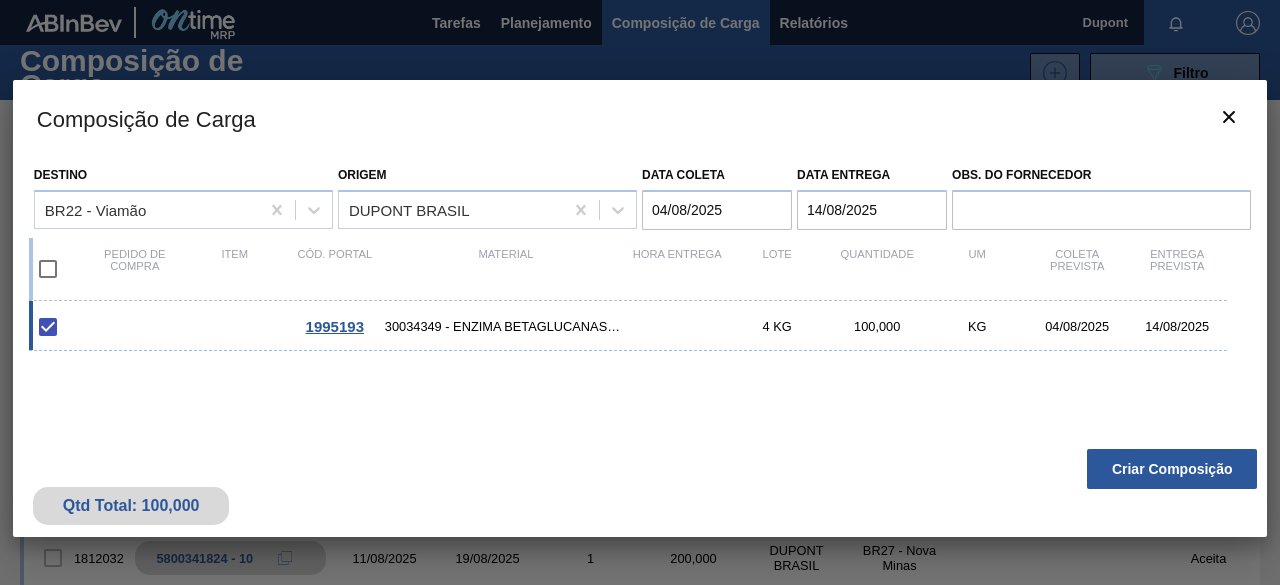 click on "1995193 30034349 - ENZIMA BETAGLUCANASE LAMINEX 5G 4 KG 100,000 KG 04/08/2025 14/08/2025" at bounding box center [628, 326] 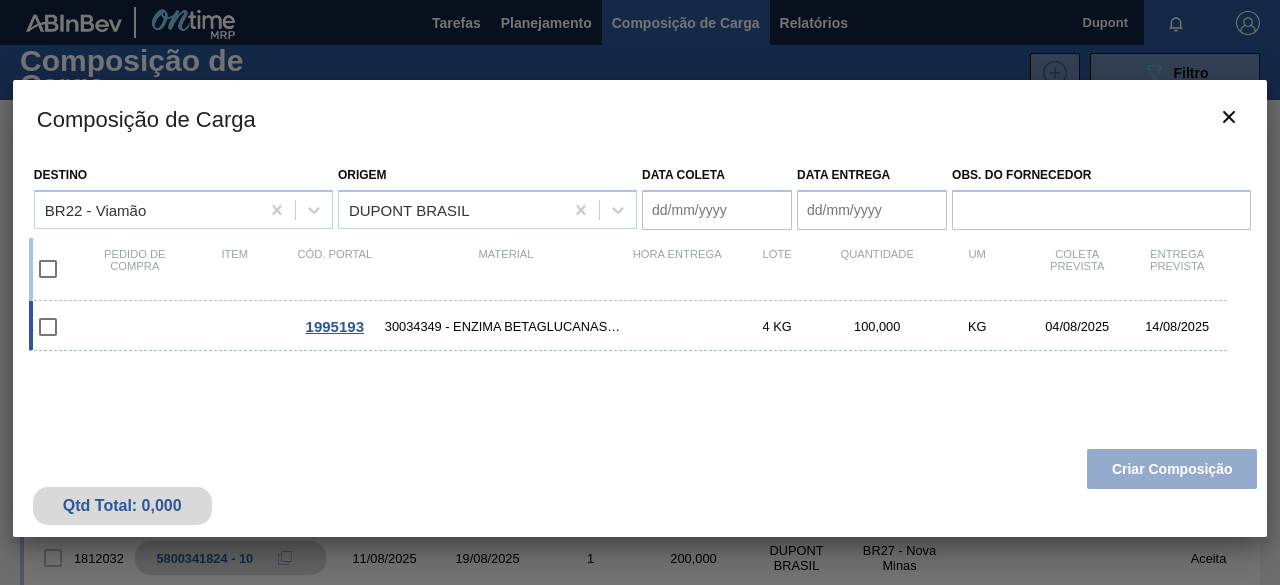 click on "1995193 30034349 - ENZIMA BETAGLUCANASE LAMINEX 5G 4 KG 100,000 KG 04/08/2025 14/08/2025" at bounding box center (628, 326) 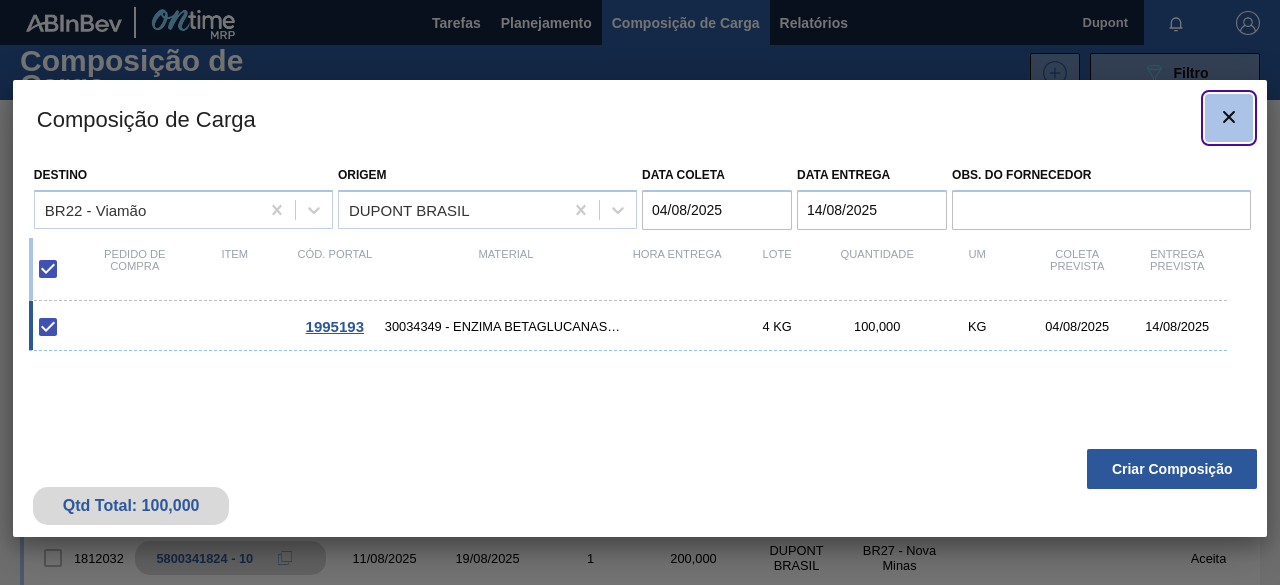 click 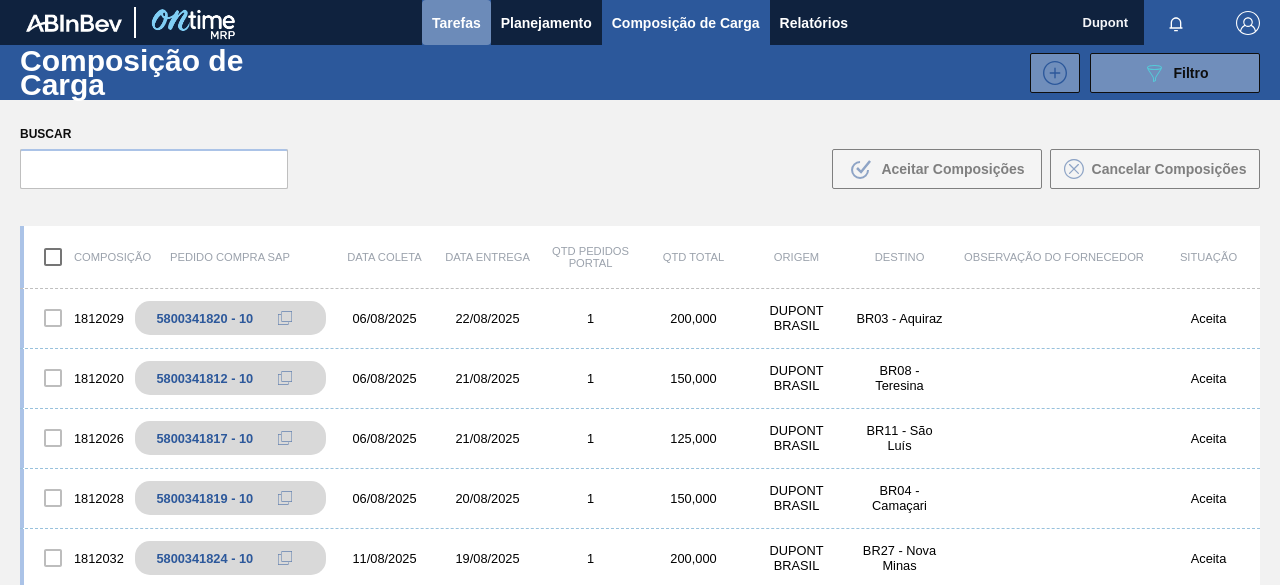 click on "Tarefas" at bounding box center [456, 23] 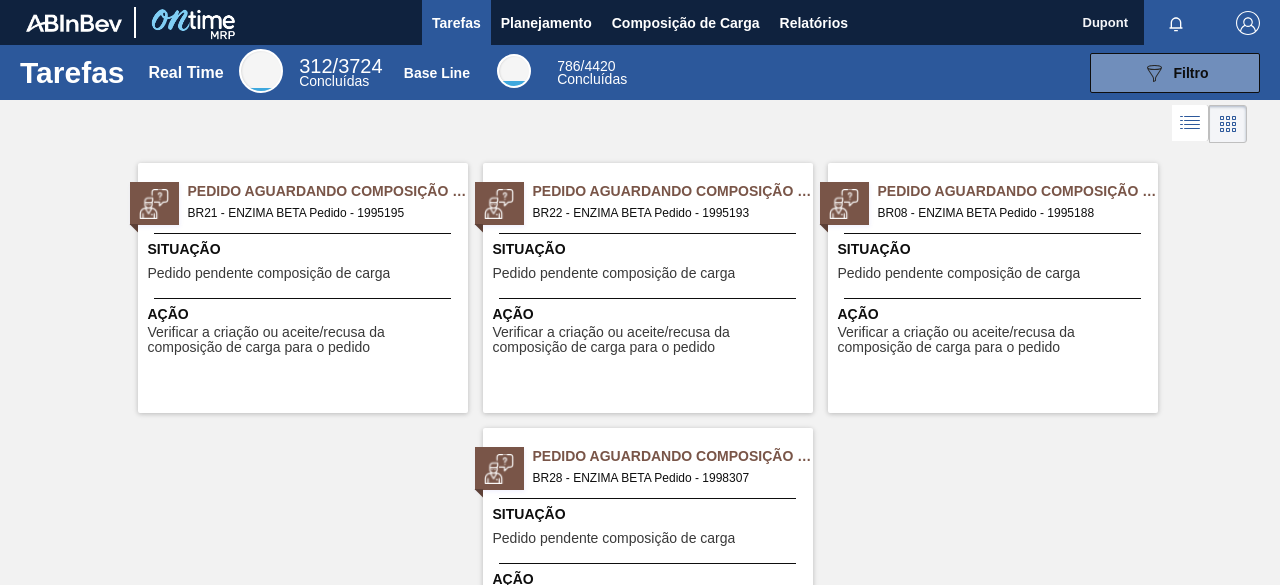 click on "Situação Pedido pendente composição de carga" at bounding box center (995, 263) 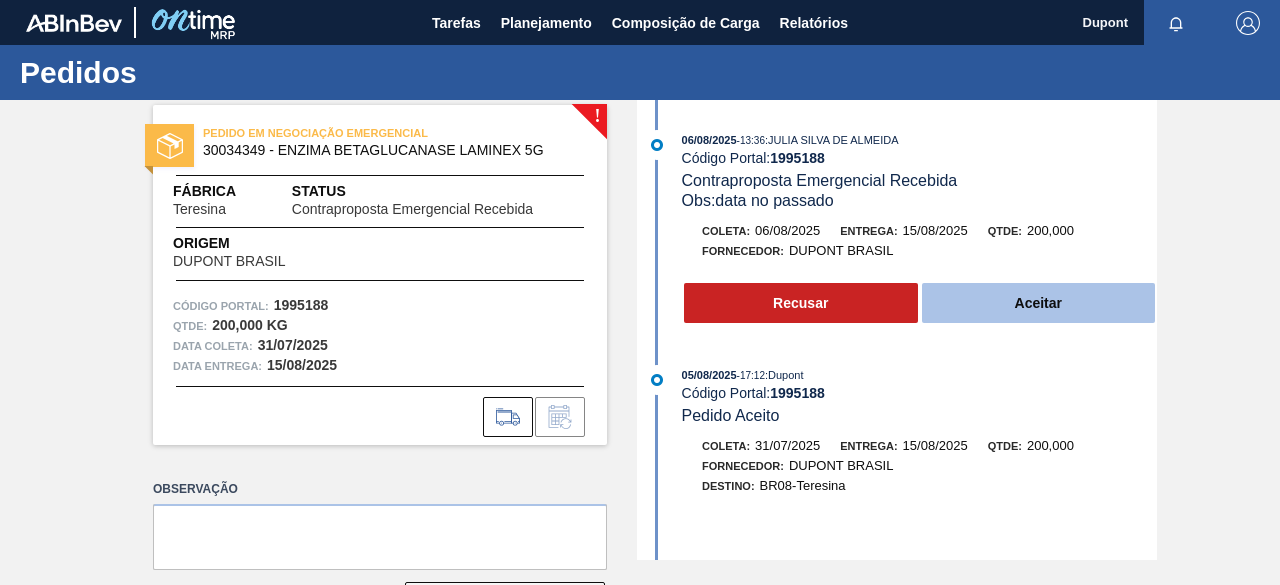 click on "Aceitar" at bounding box center (1039, 303) 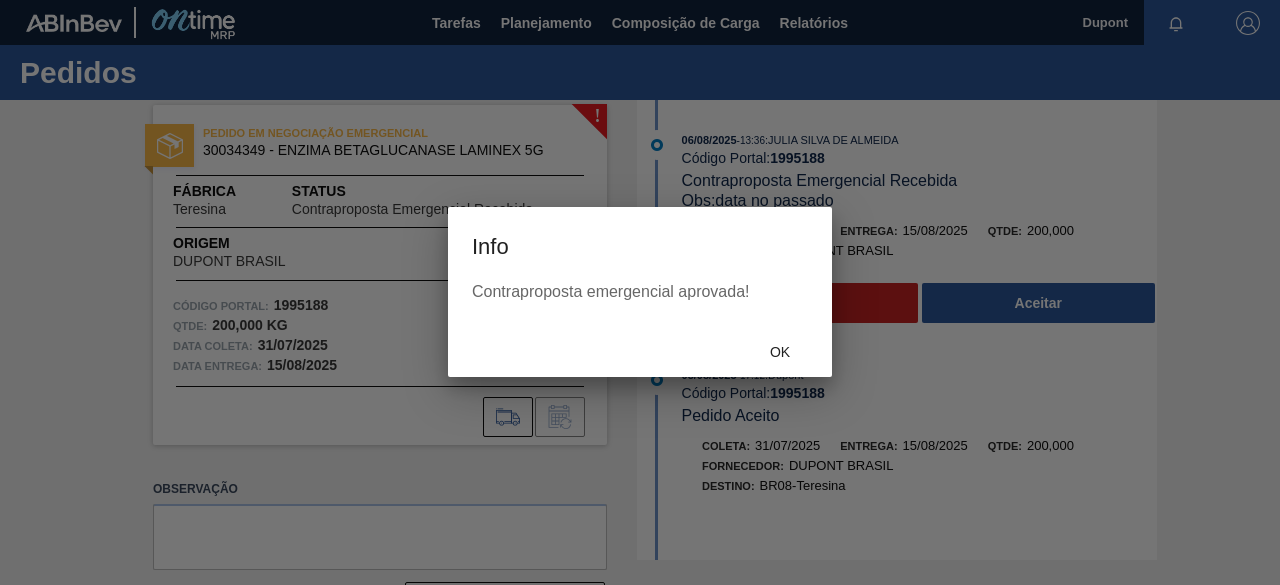 drag, startPoint x: 778, startPoint y: 350, endPoint x: 1279, endPoint y: 464, distance: 513.8064 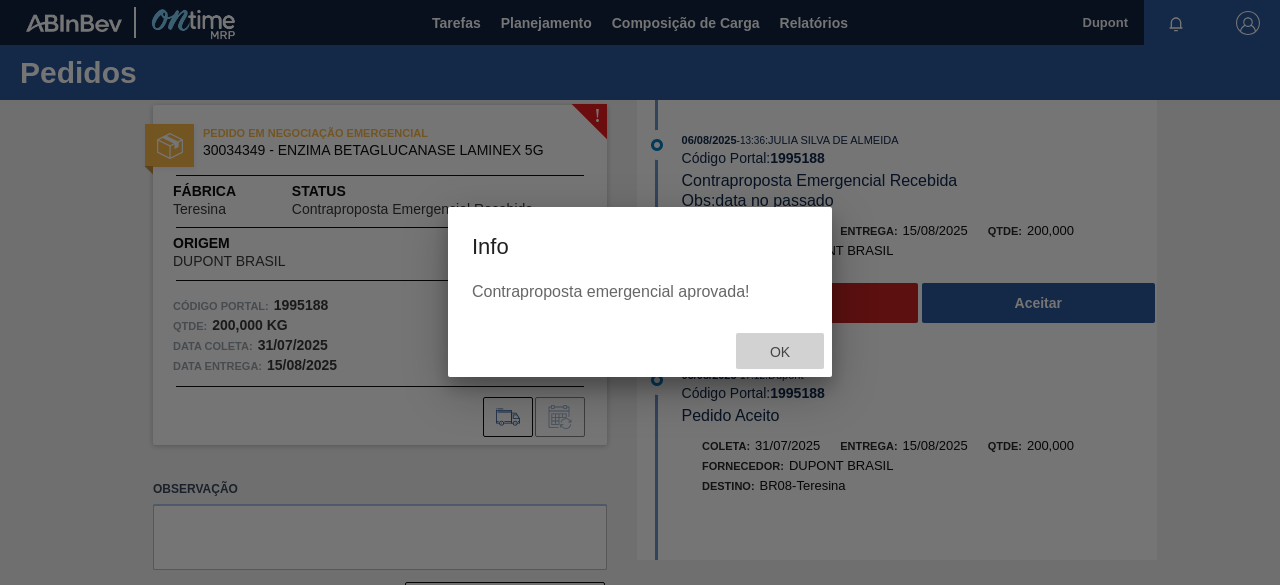 click on "Ok" at bounding box center (780, 352) 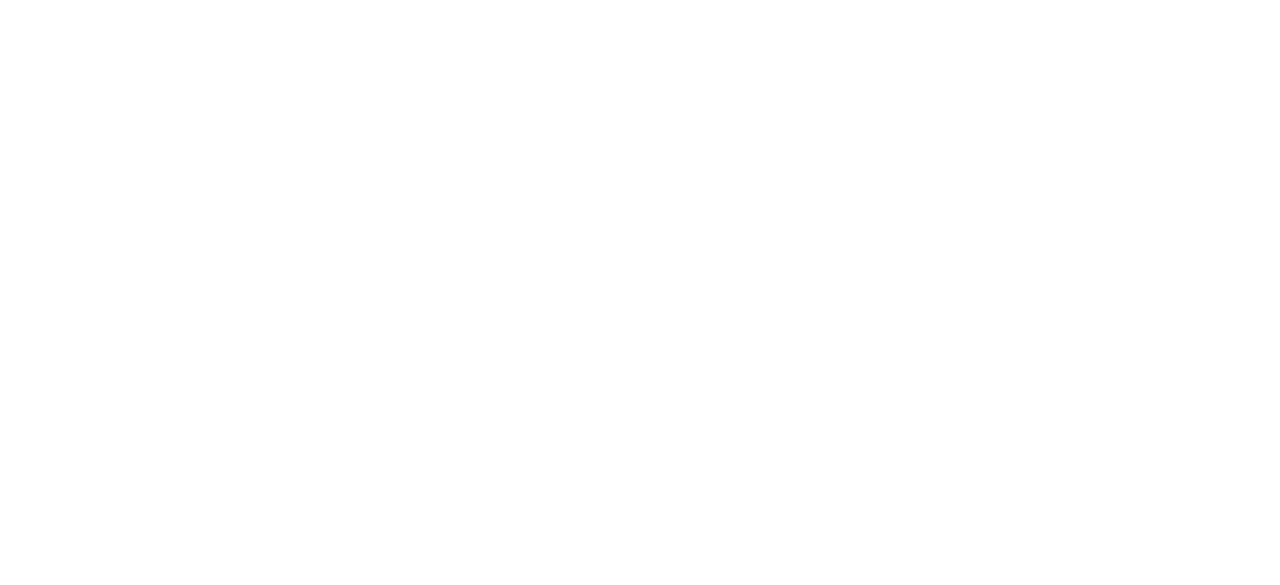 scroll, scrollTop: 0, scrollLeft: 0, axis: both 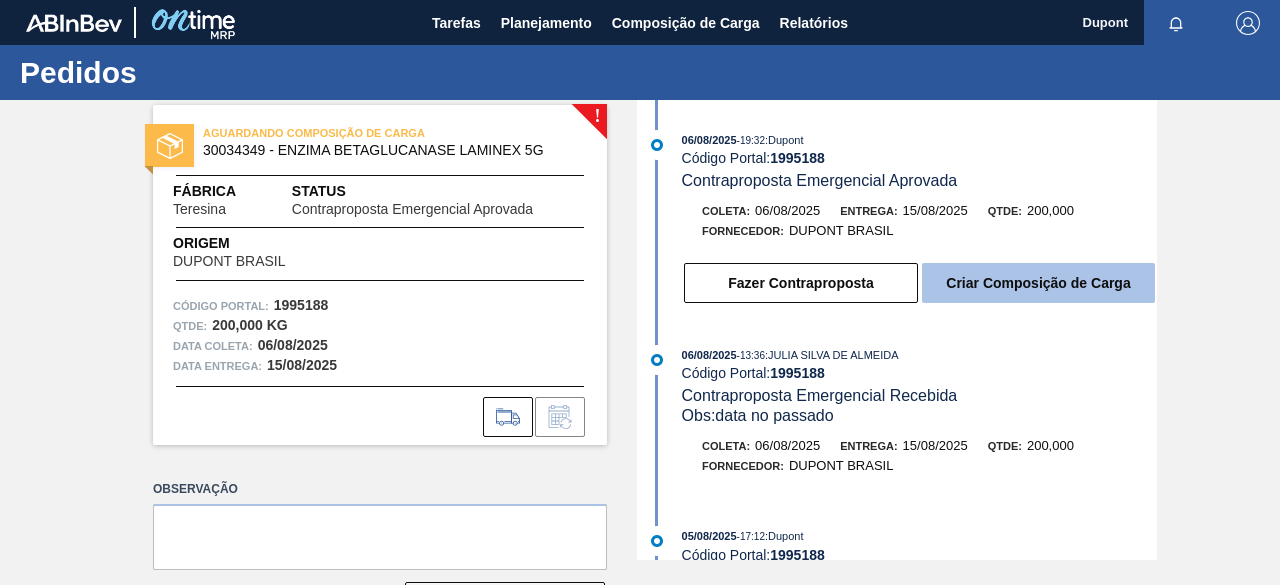 click on "Criar Composição de Carga" at bounding box center (1038, 283) 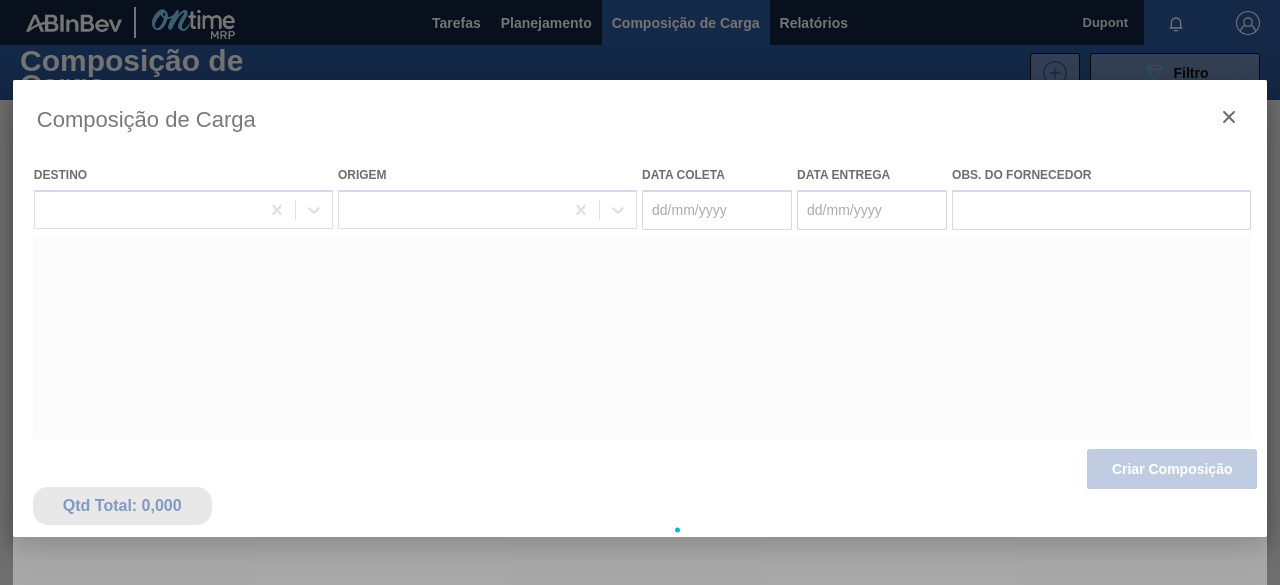 type on "06/08/2025" 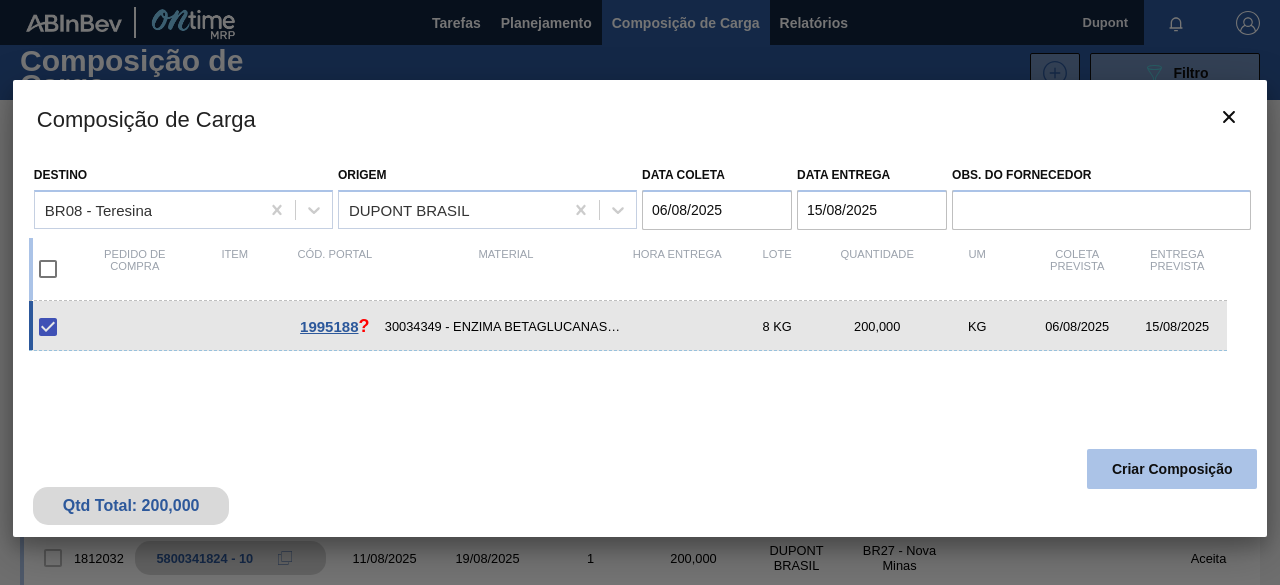 click on "Criar Composição" at bounding box center (1172, 469) 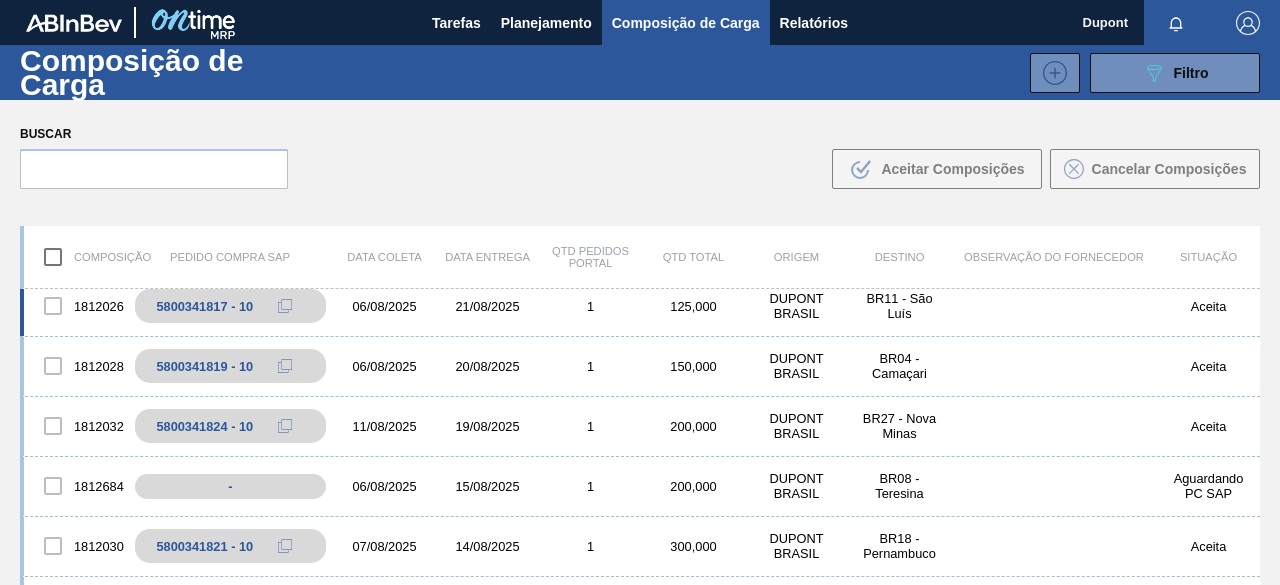 scroll, scrollTop: 200, scrollLeft: 0, axis: vertical 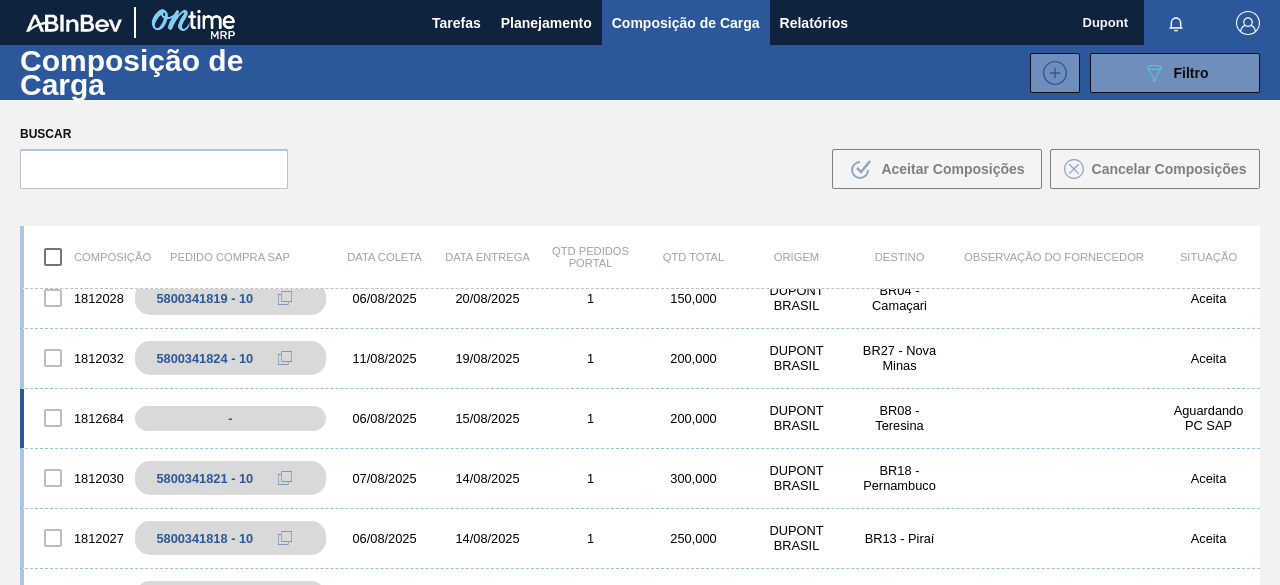 click on "06/08/2025" at bounding box center [384, 418] 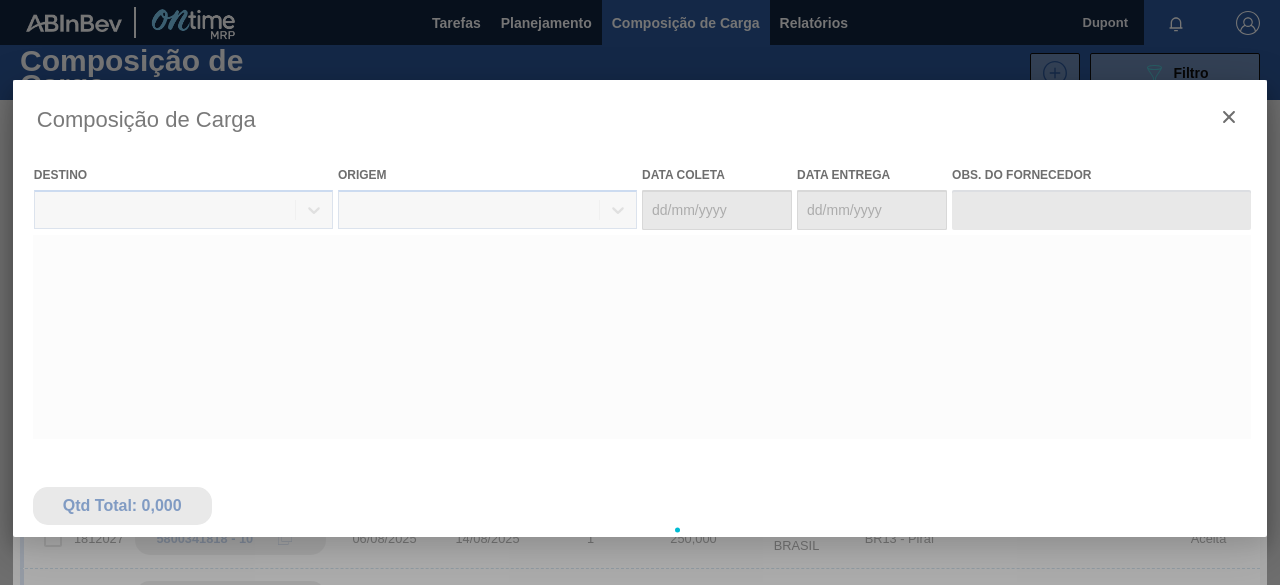 type on "06/08/2025" 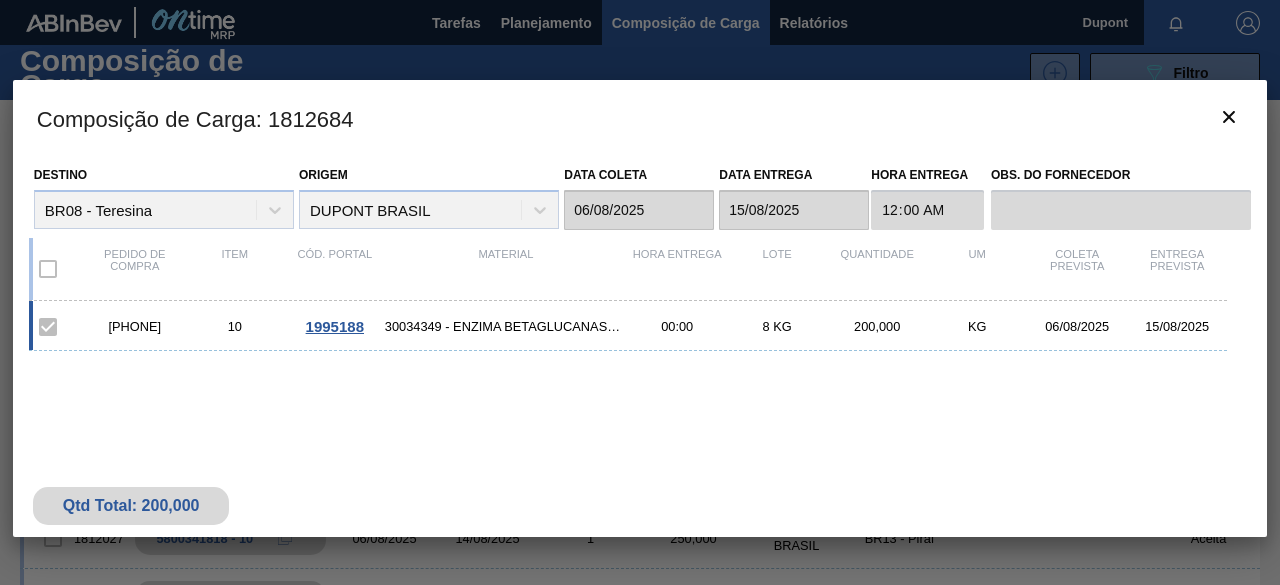 click on "1995188" at bounding box center [335, 326] 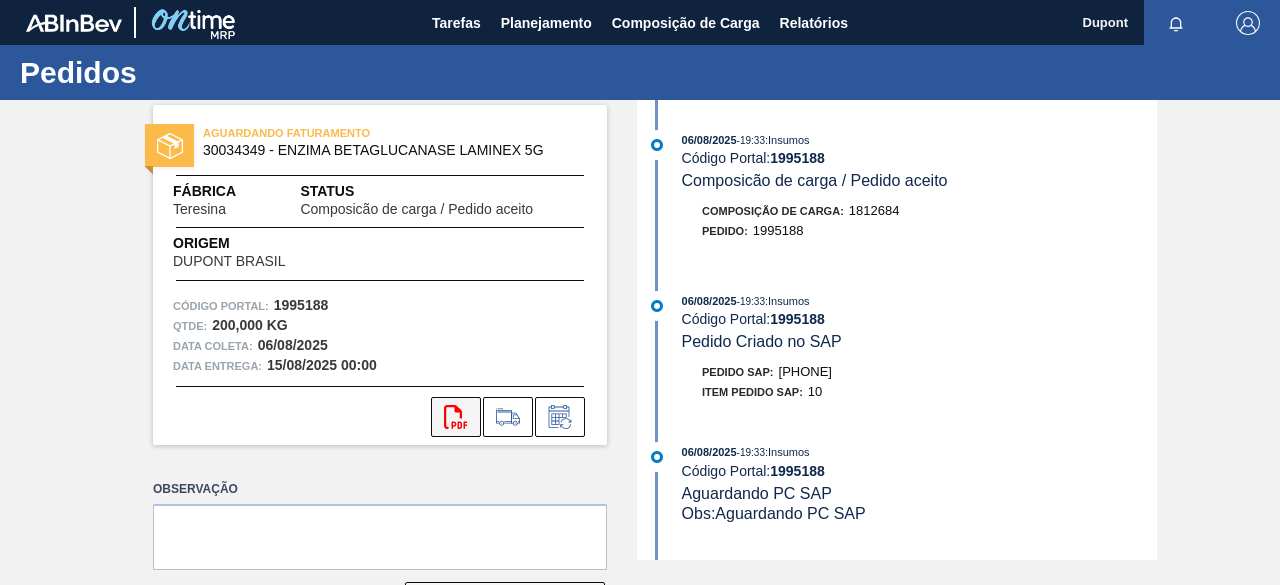 click on "svg{fill:#ff0000}" 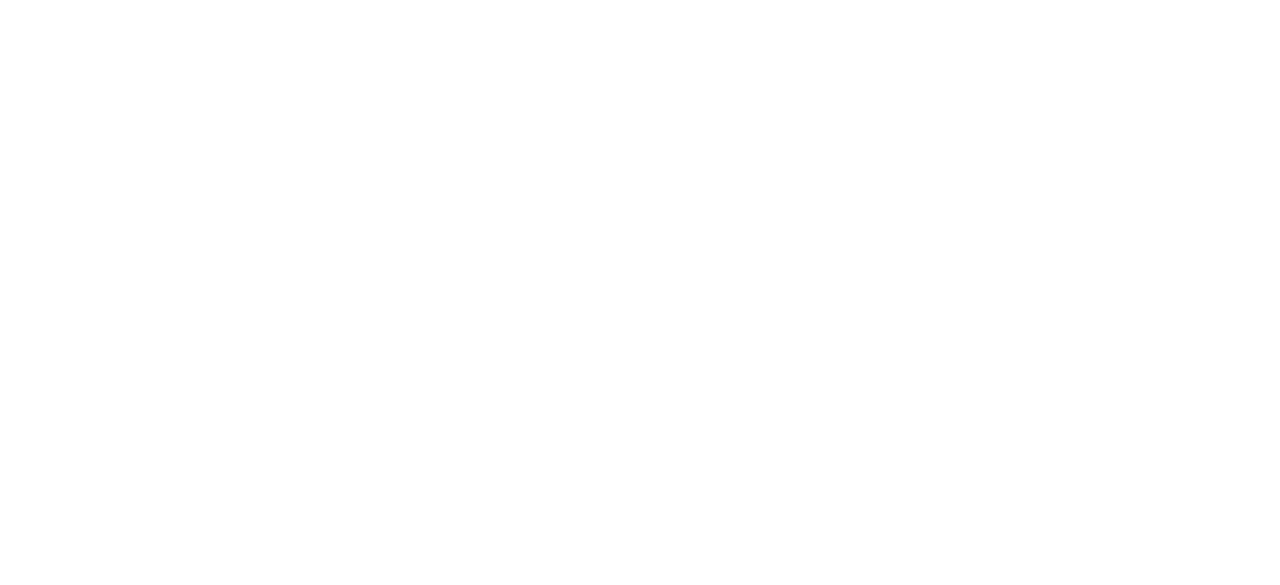 scroll, scrollTop: 0, scrollLeft: 0, axis: both 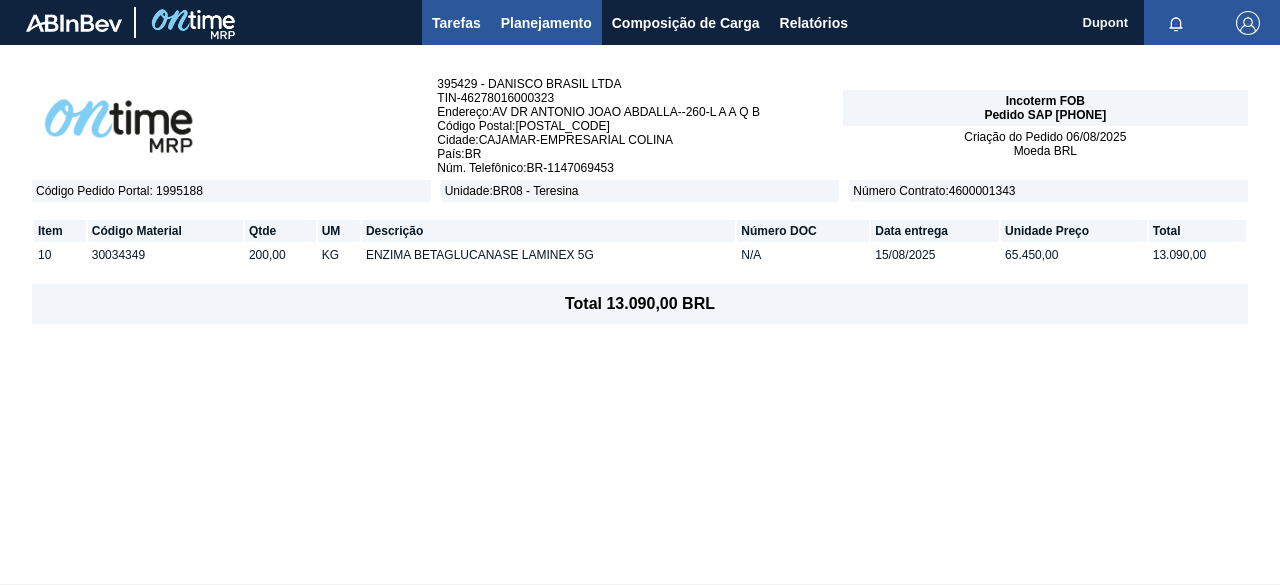 click on "Tarefas" at bounding box center (456, 23) 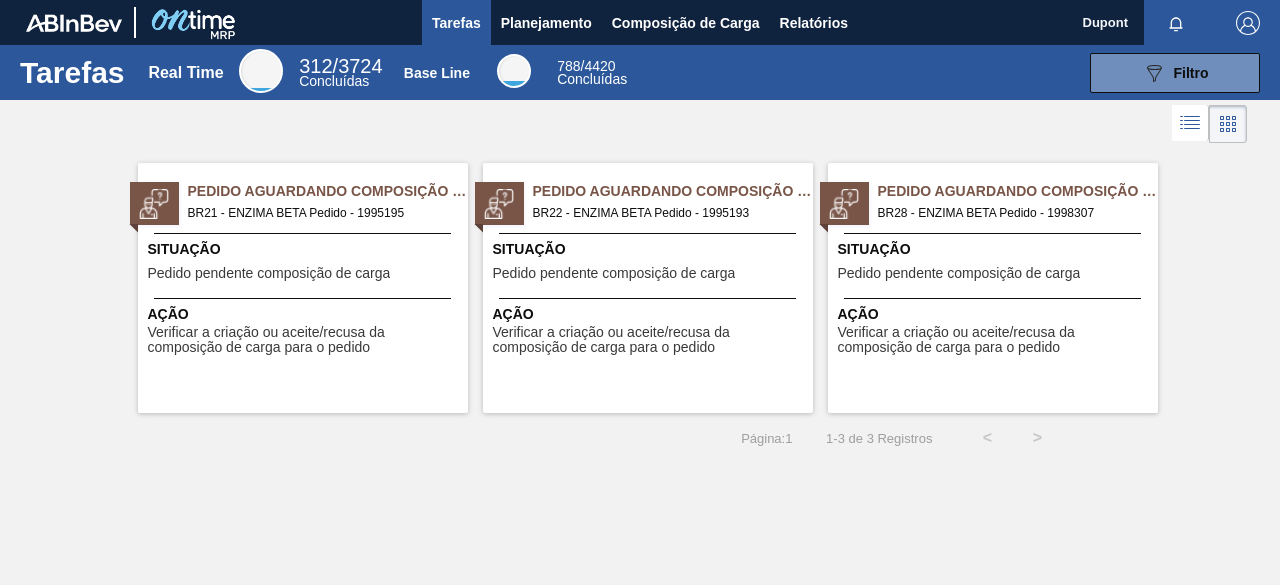 click on "Pedido pendente composição de carga" at bounding box center [614, 273] 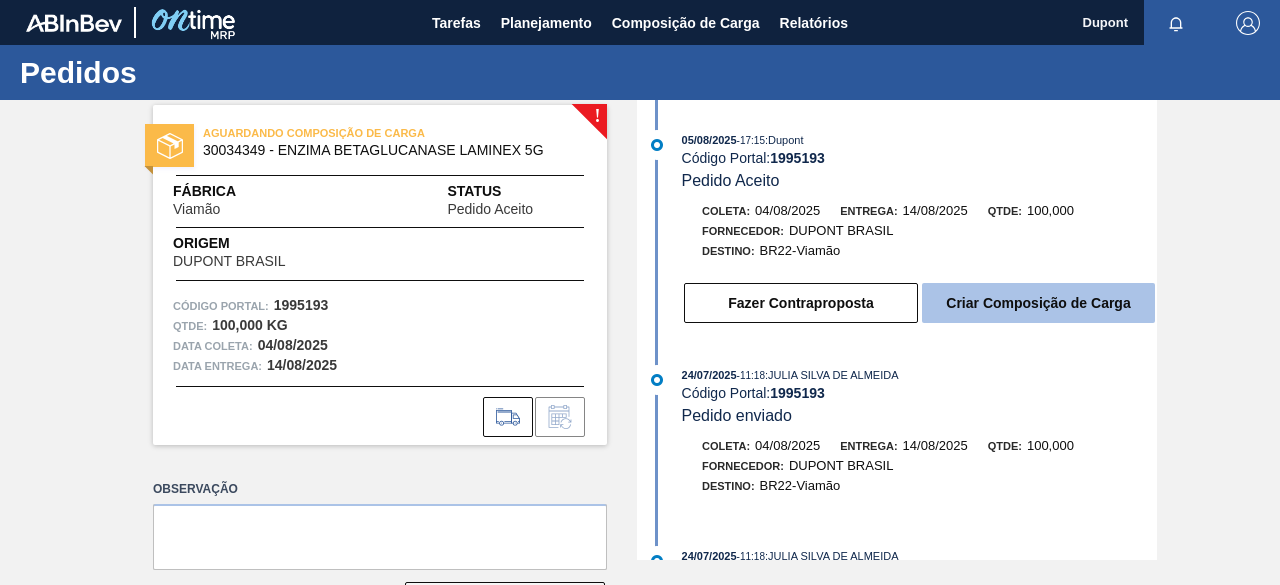 click on "Criar Composição de Carga" at bounding box center [1038, 303] 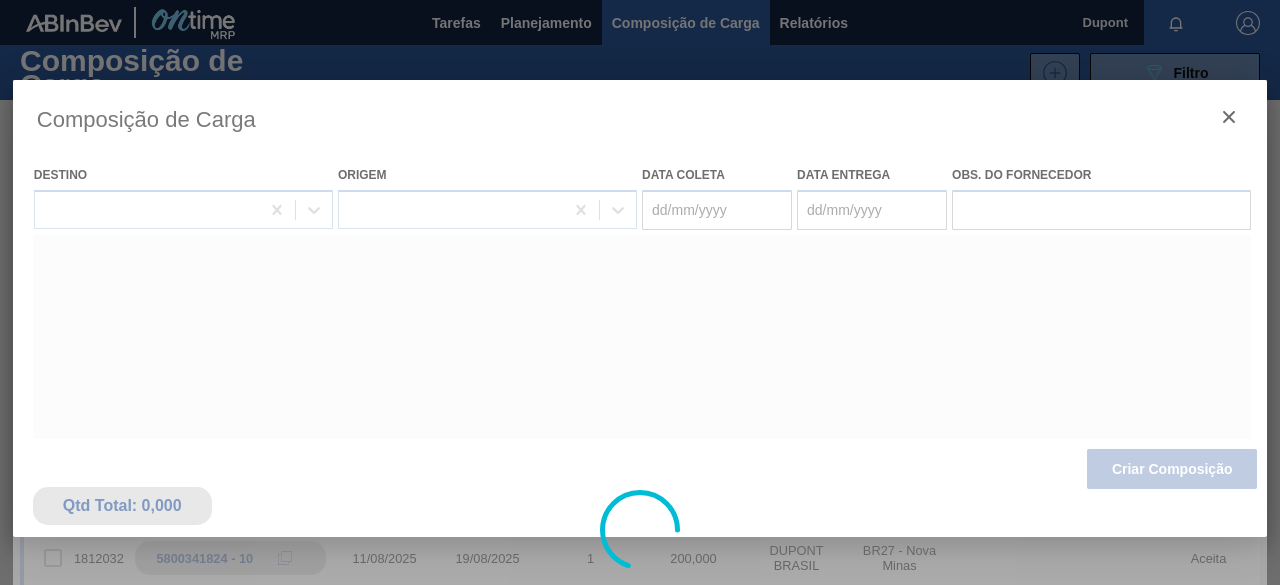 type on "04/08/2025" 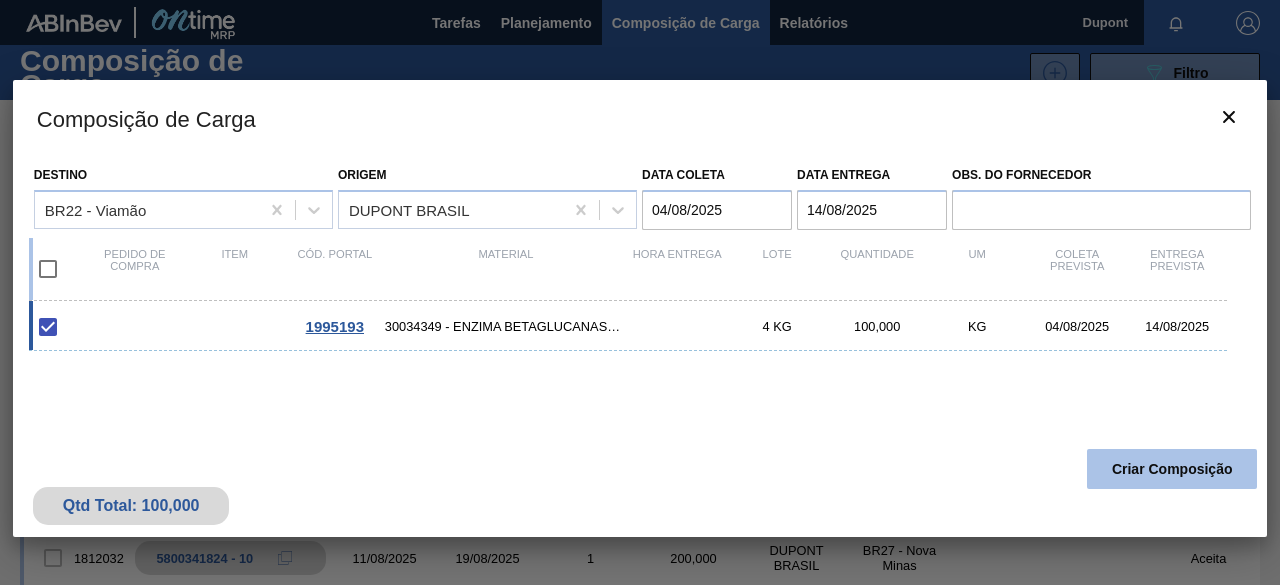 click on "Criar Composição" at bounding box center [1172, 469] 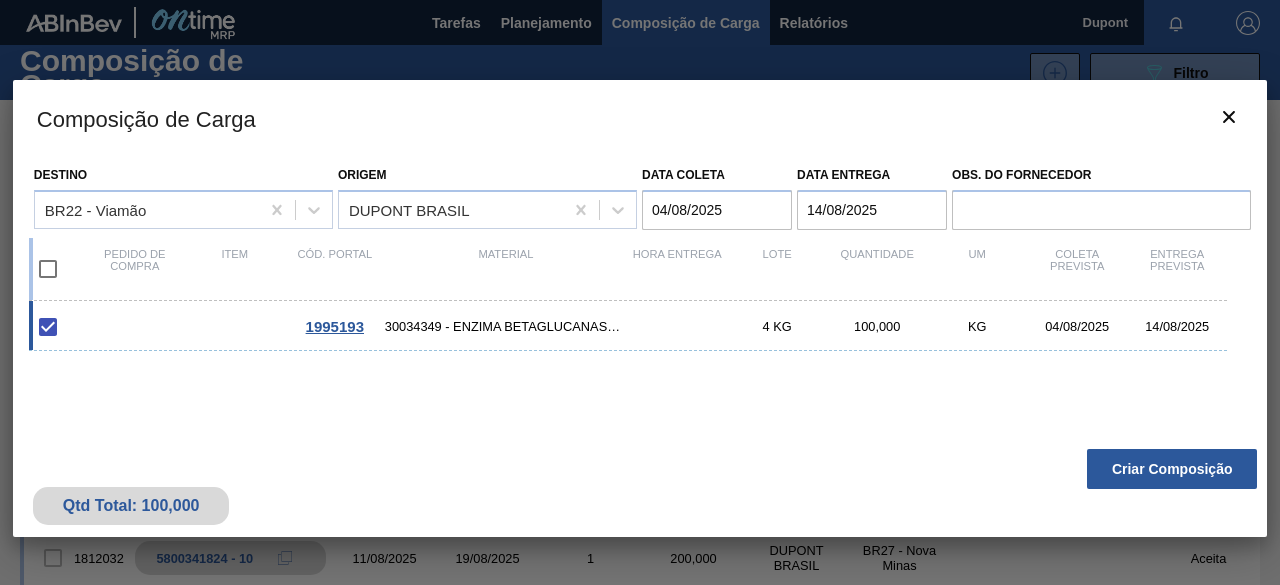 click on "1995193" at bounding box center [335, 326] 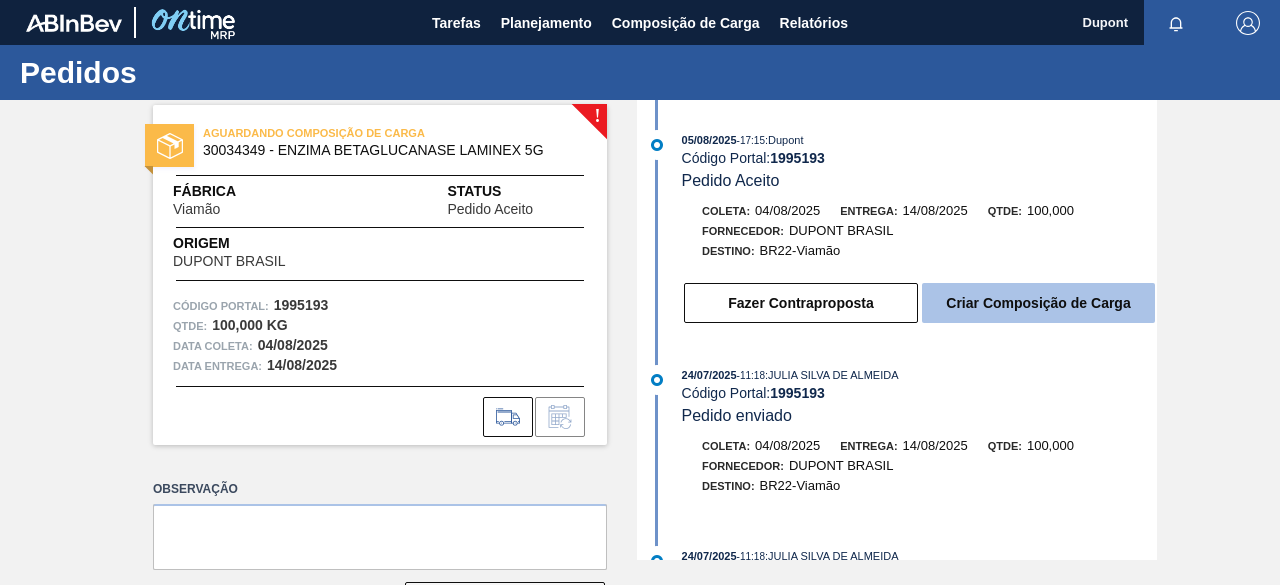 click on "Criar Composição de Carga" at bounding box center (1038, 303) 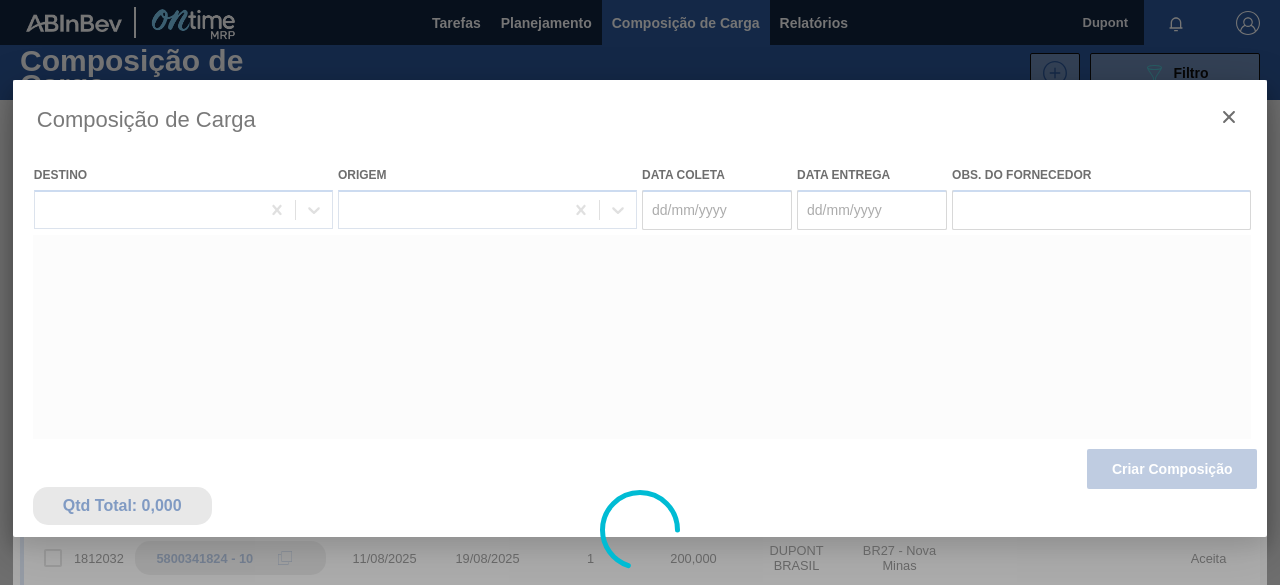 type on "04/08/2025" 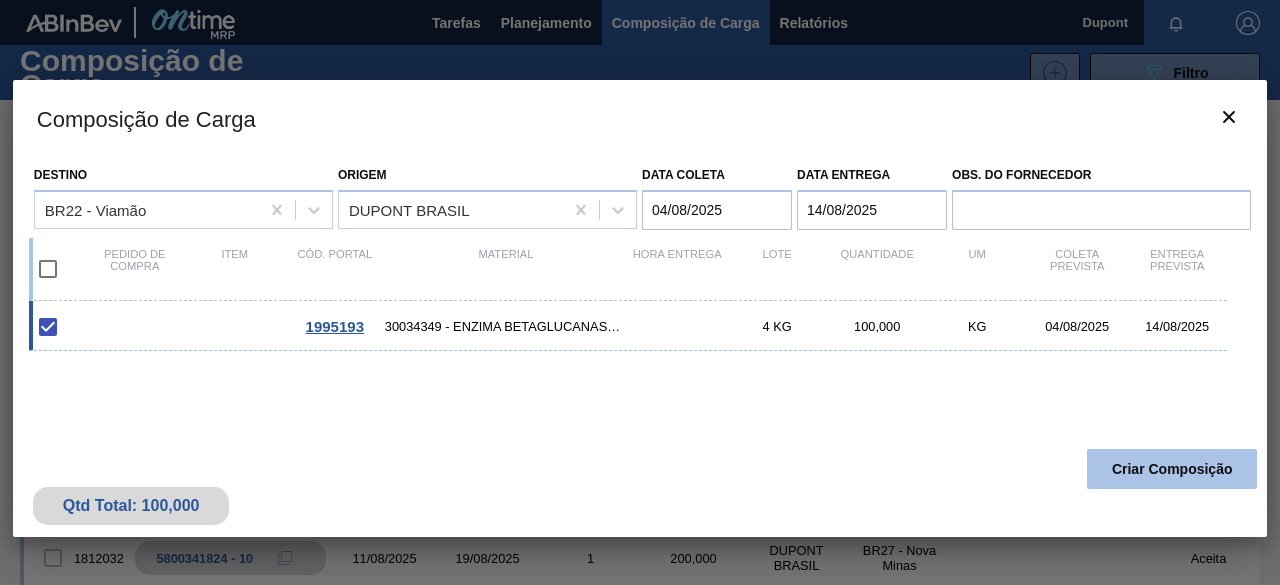 click on "Criar Composição" at bounding box center (1172, 469) 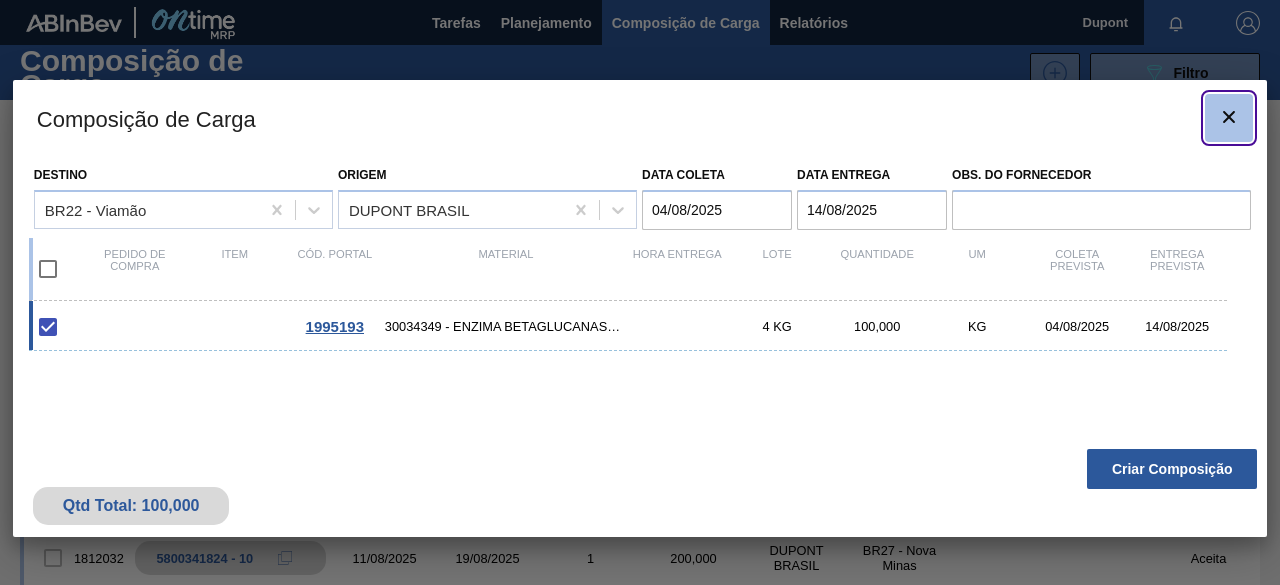 click 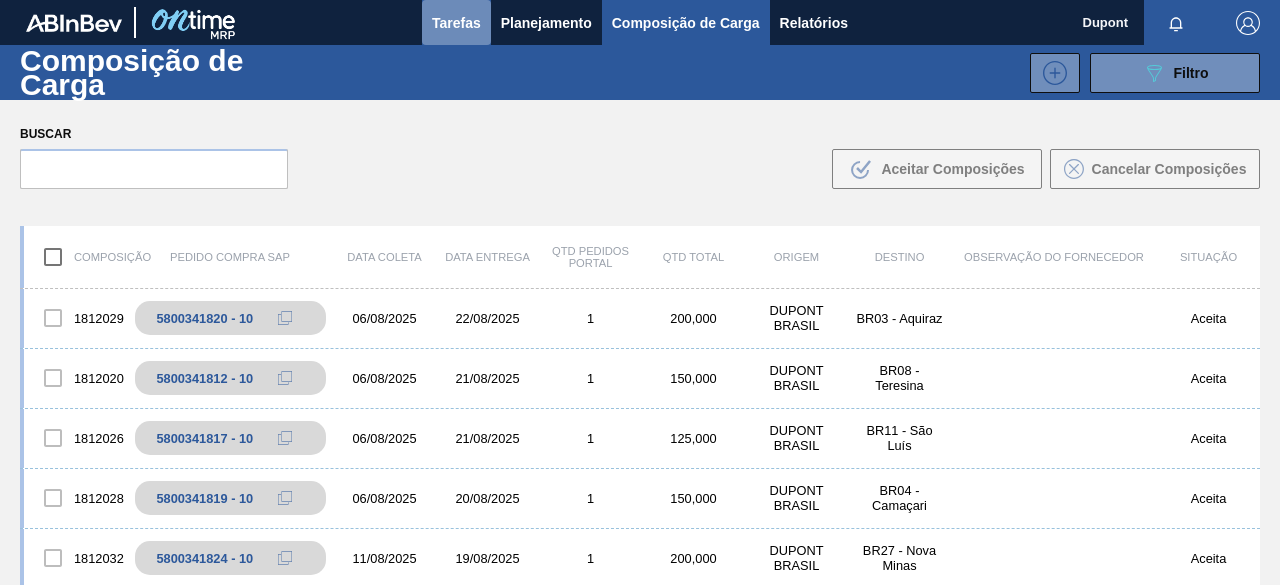click on "Tarefas" at bounding box center [456, 23] 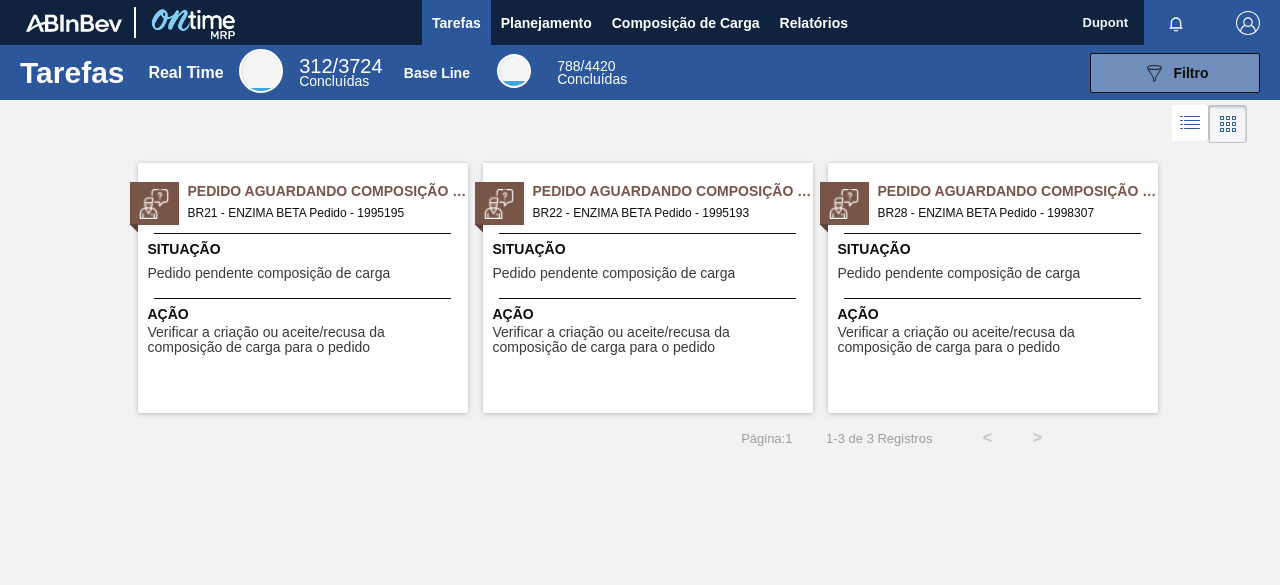 click on "Ação Verificar a criação ou aceite/recusa da composição de carga para o pedido" at bounding box center [993, 327] 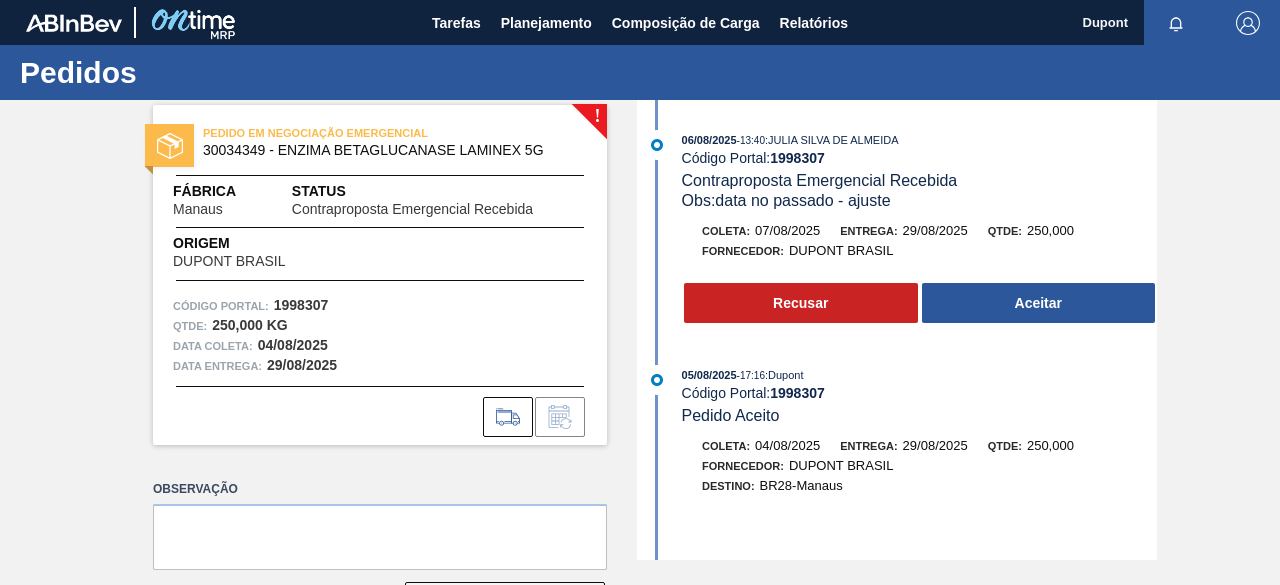 click on "Aceitar" at bounding box center [1039, 303] 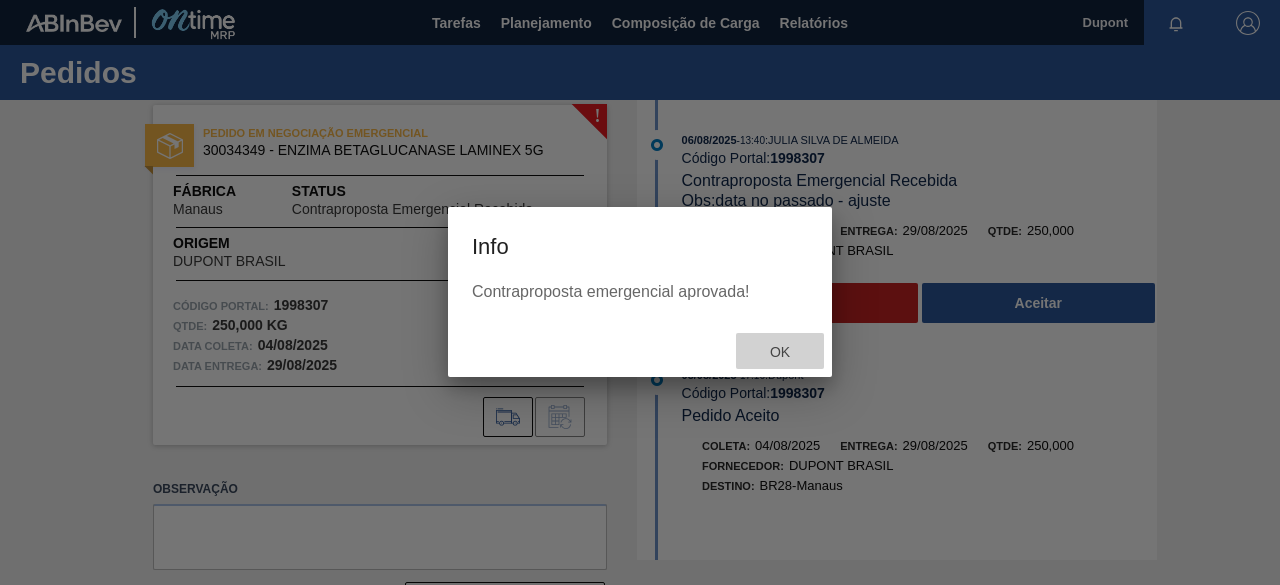 click on "Ok" at bounding box center (780, 352) 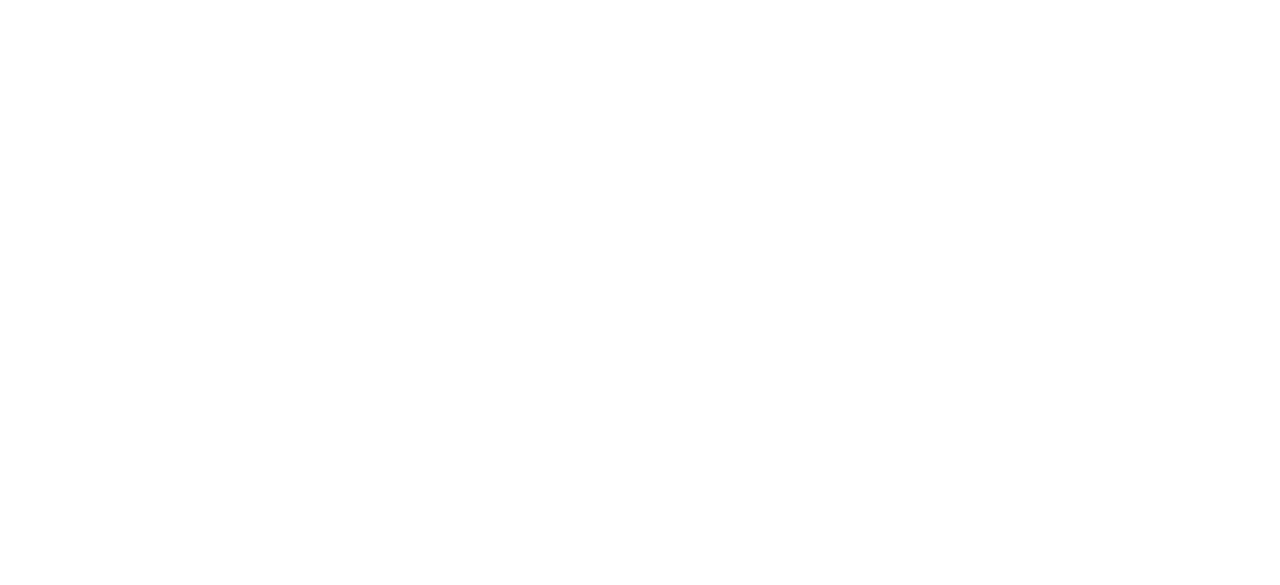 scroll, scrollTop: 0, scrollLeft: 0, axis: both 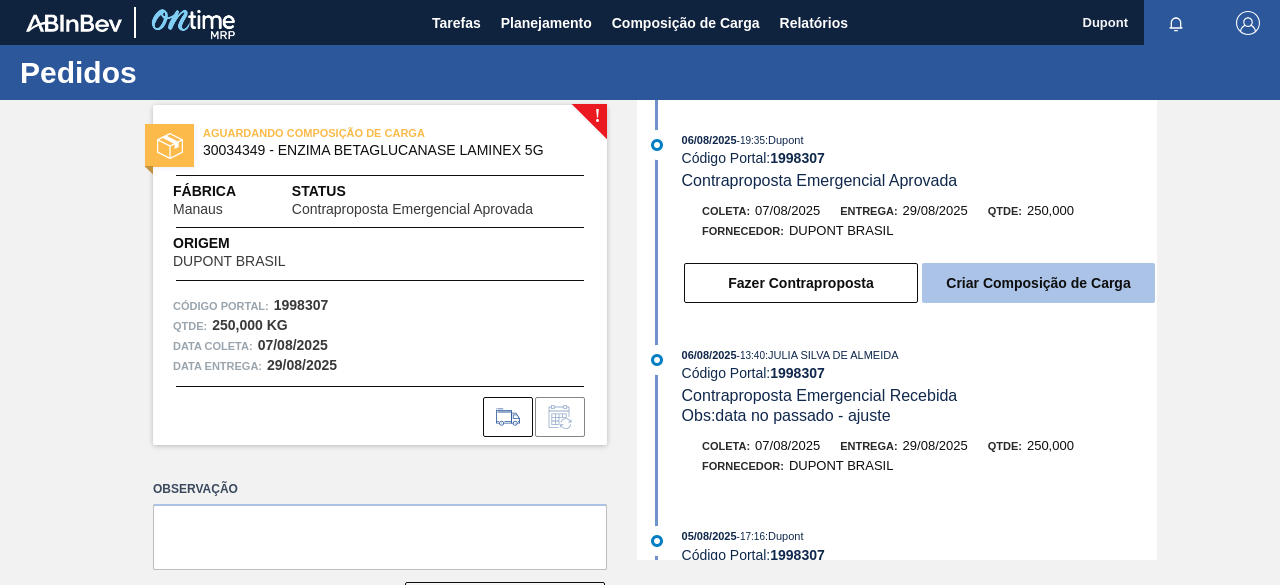 click on "Criar Composição de Carga" at bounding box center (1038, 283) 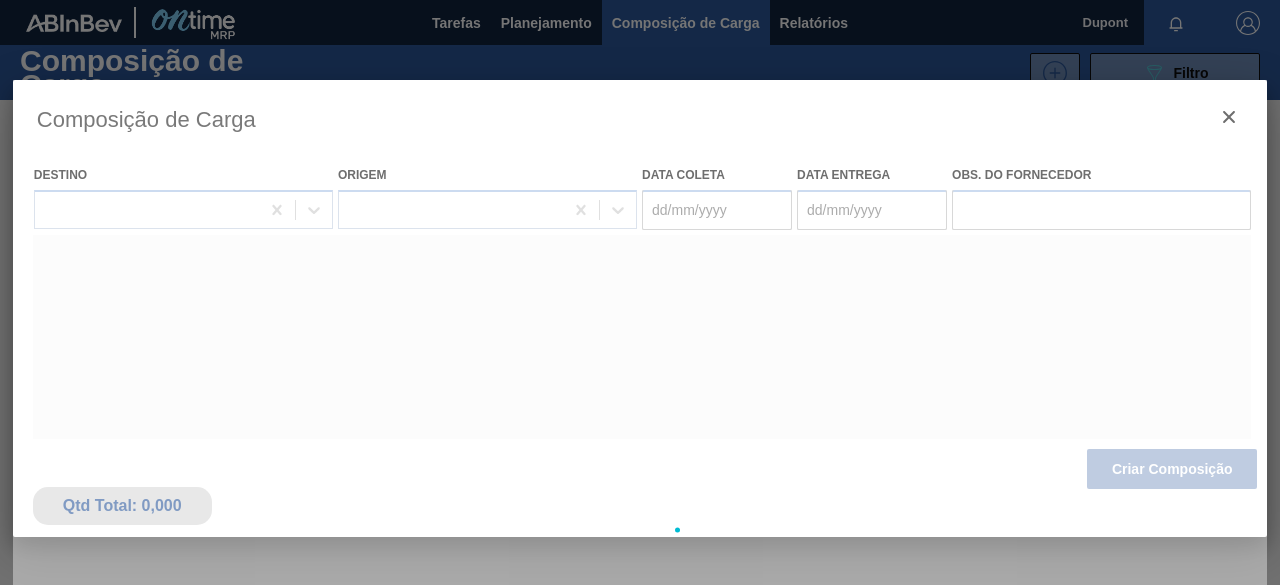 type on "07/08/2025" 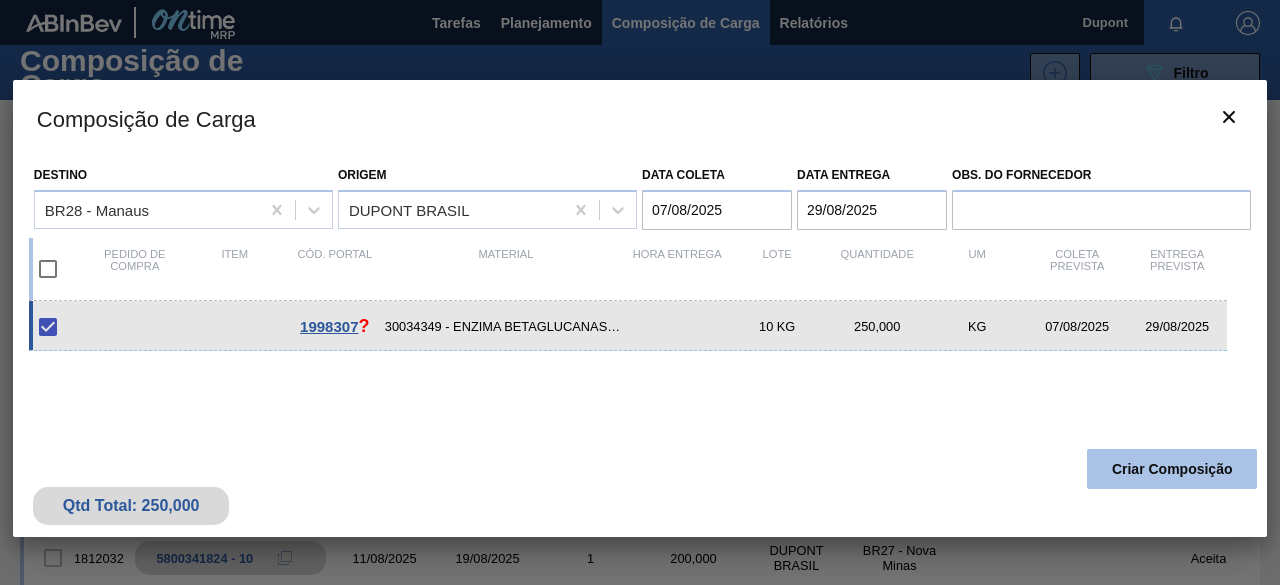 click on "Criar Composição" at bounding box center (1172, 469) 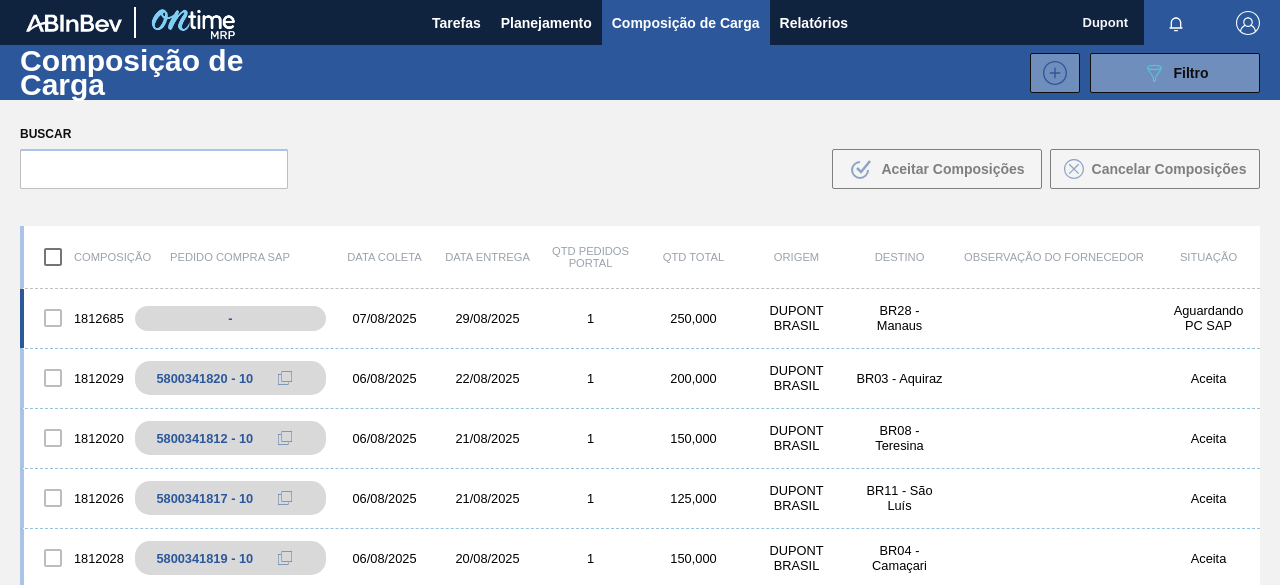 click on "DUPONT BRASIL" at bounding box center (796, 318) 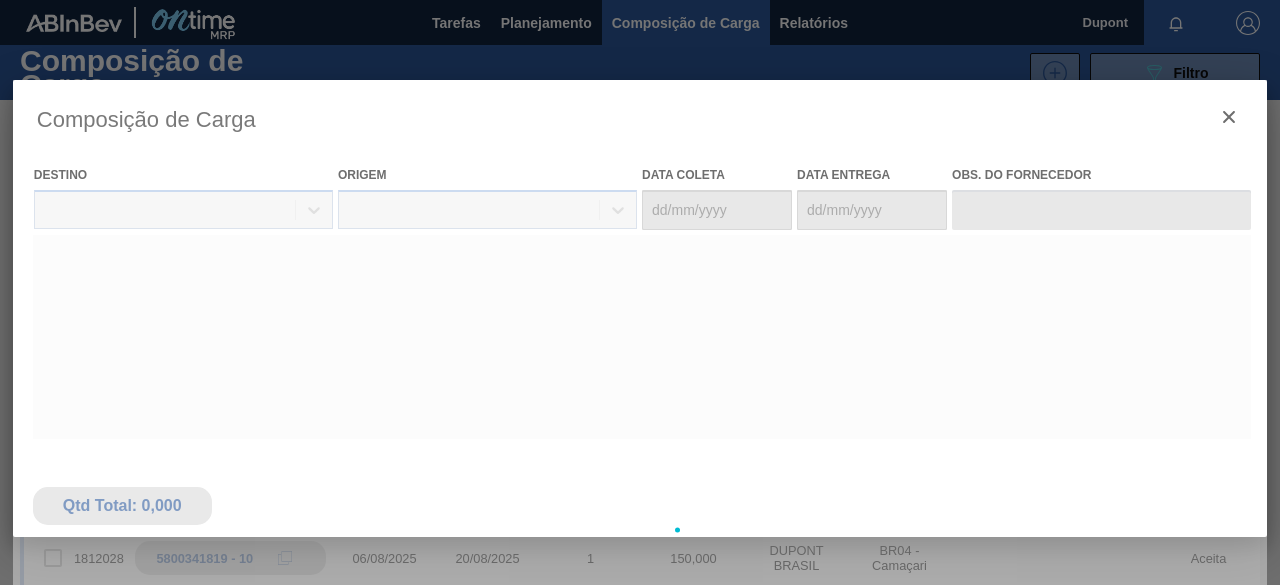 type on "07/08/2025" 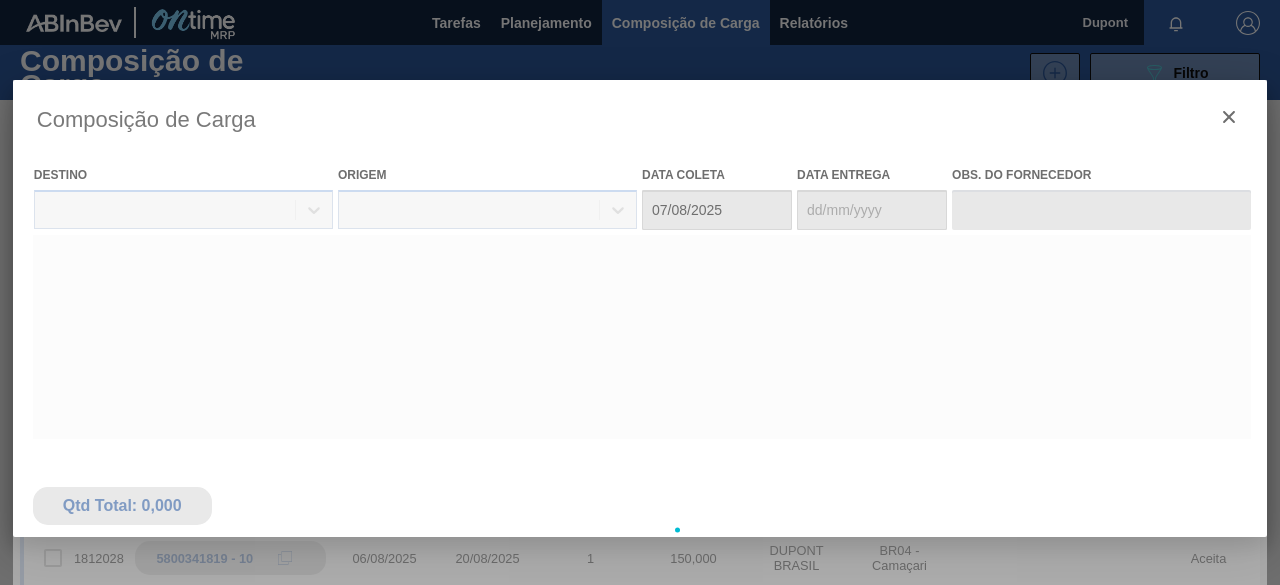 type on "29/08/2025" 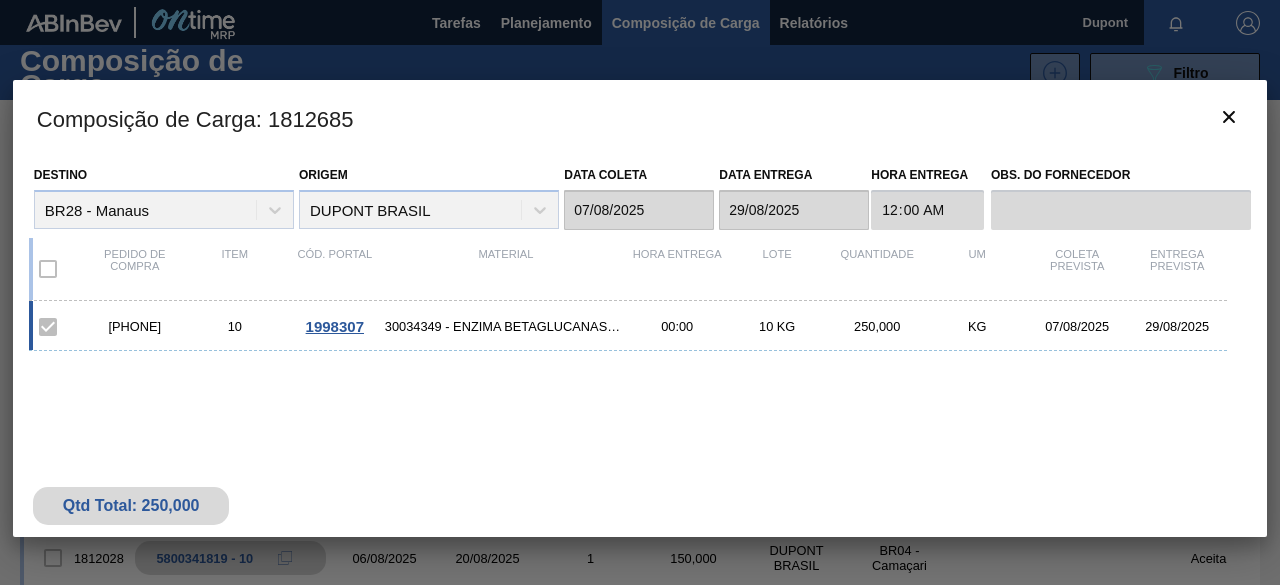 click on "1998307" at bounding box center (335, 326) 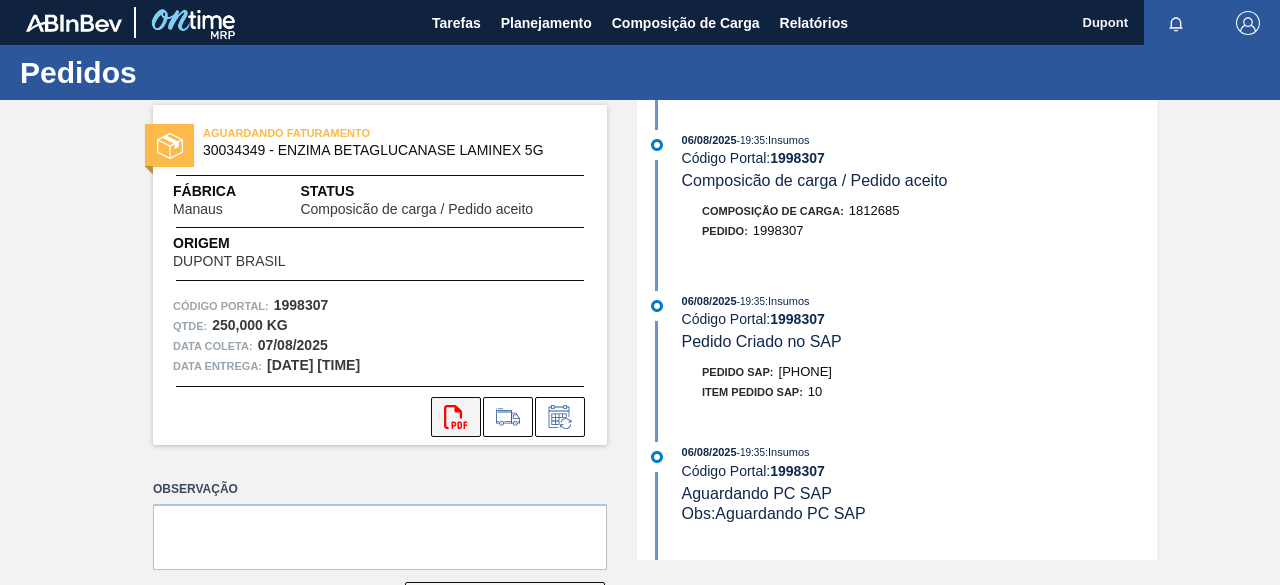 click on "svg{fill:#ff0000}" 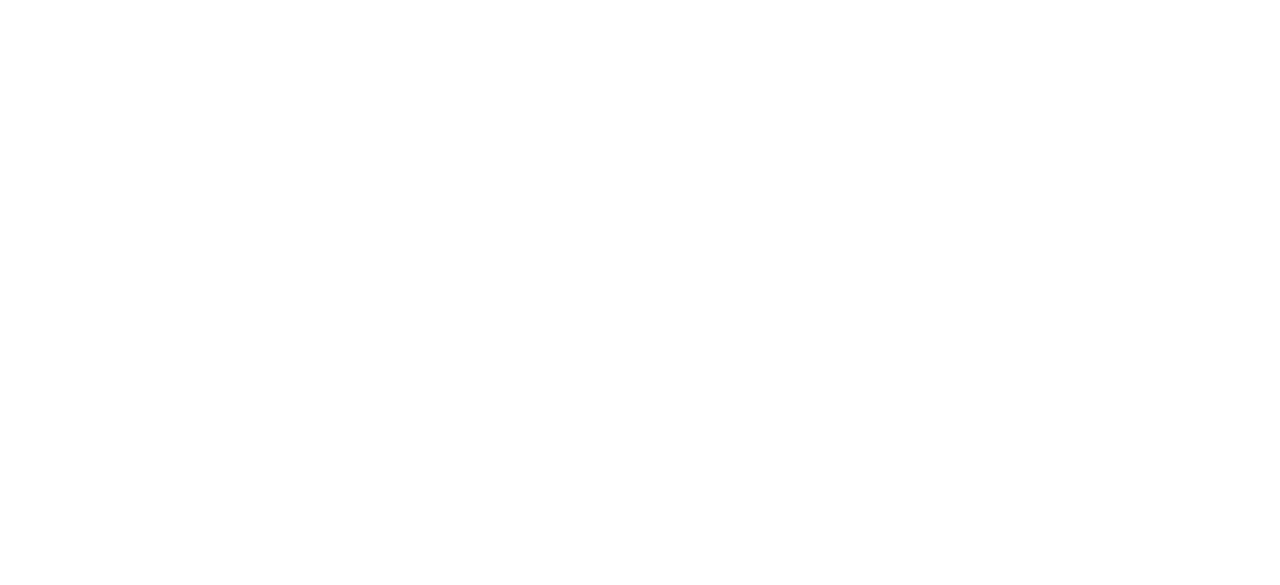 scroll, scrollTop: 0, scrollLeft: 0, axis: both 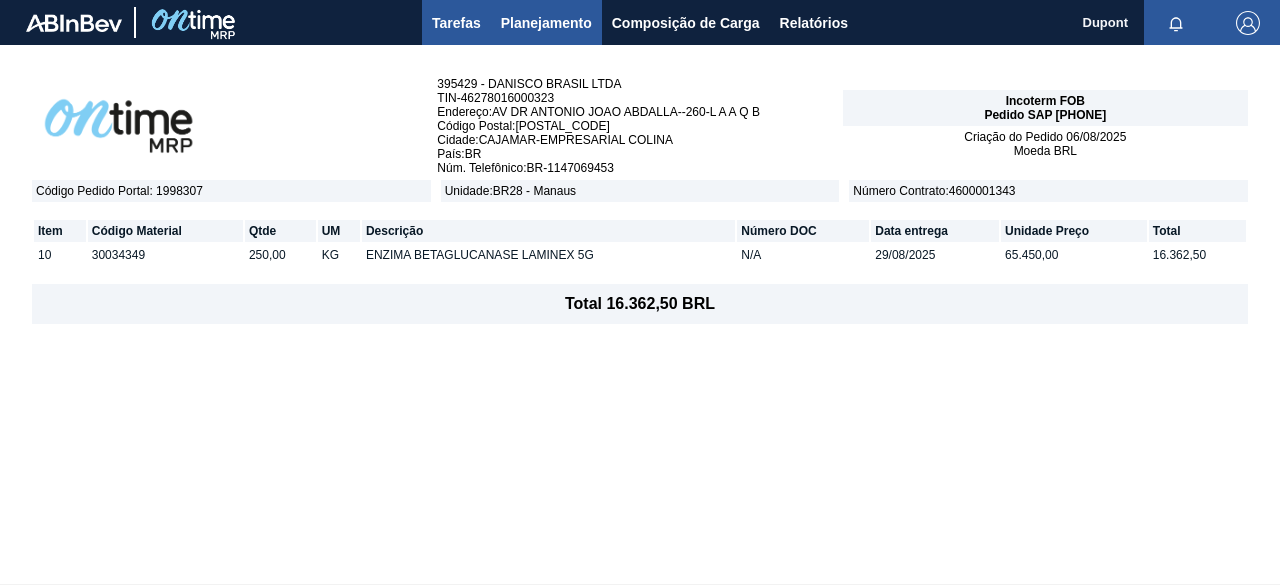 click on "Tarefas" at bounding box center [456, 23] 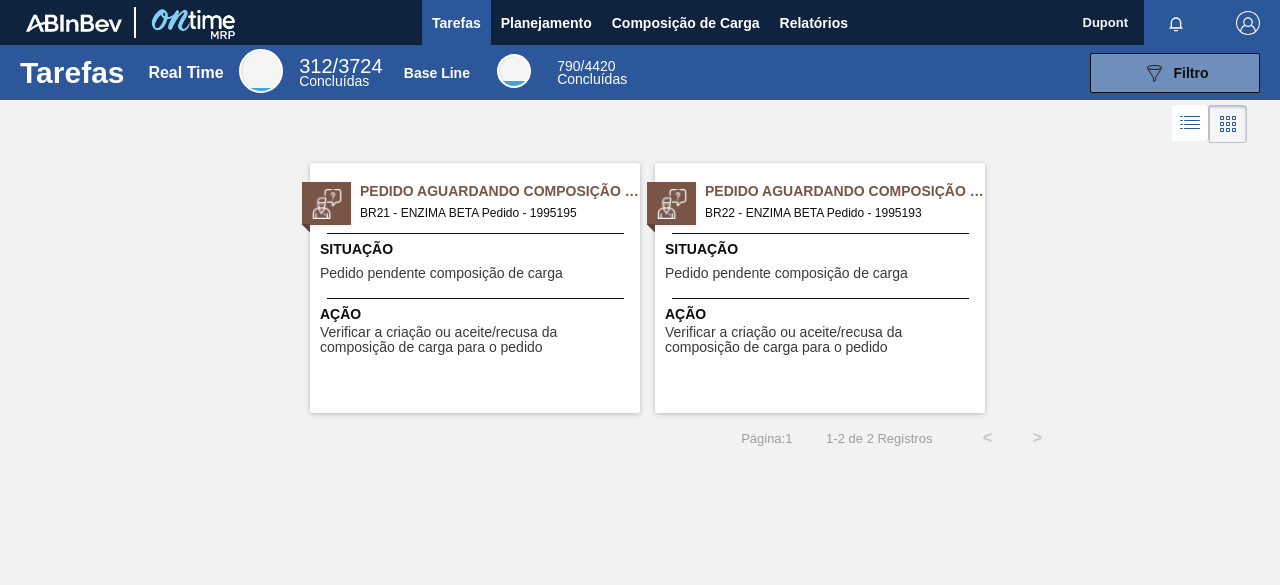 click on "Pedido pendente composição de carga" at bounding box center [441, 273] 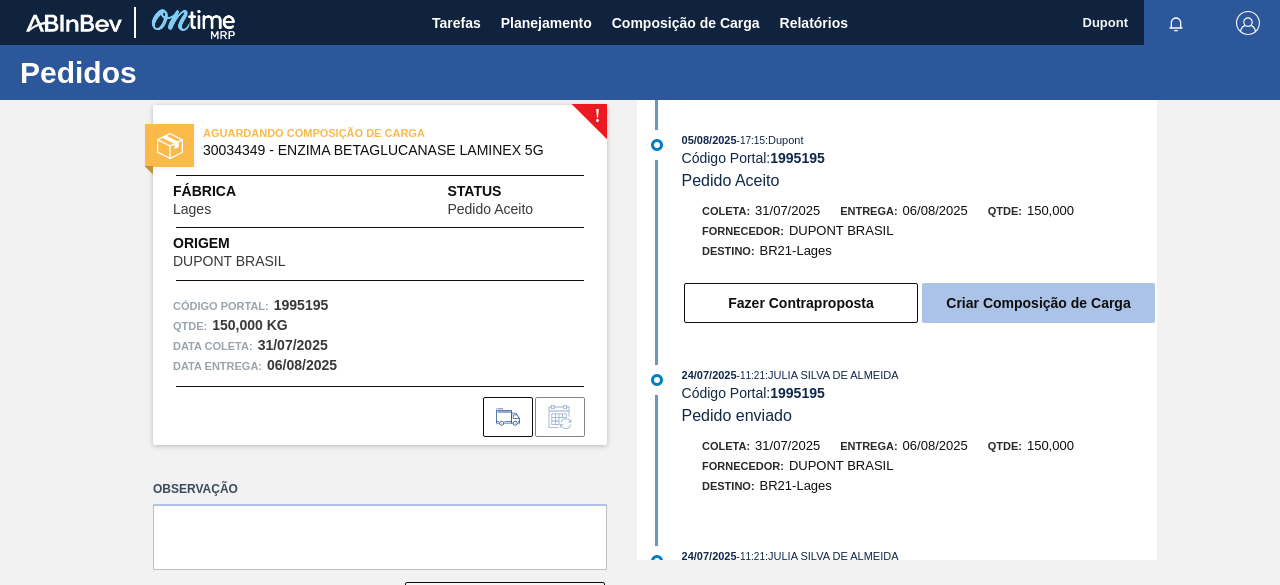click on "Criar Composição de Carga" at bounding box center [1038, 303] 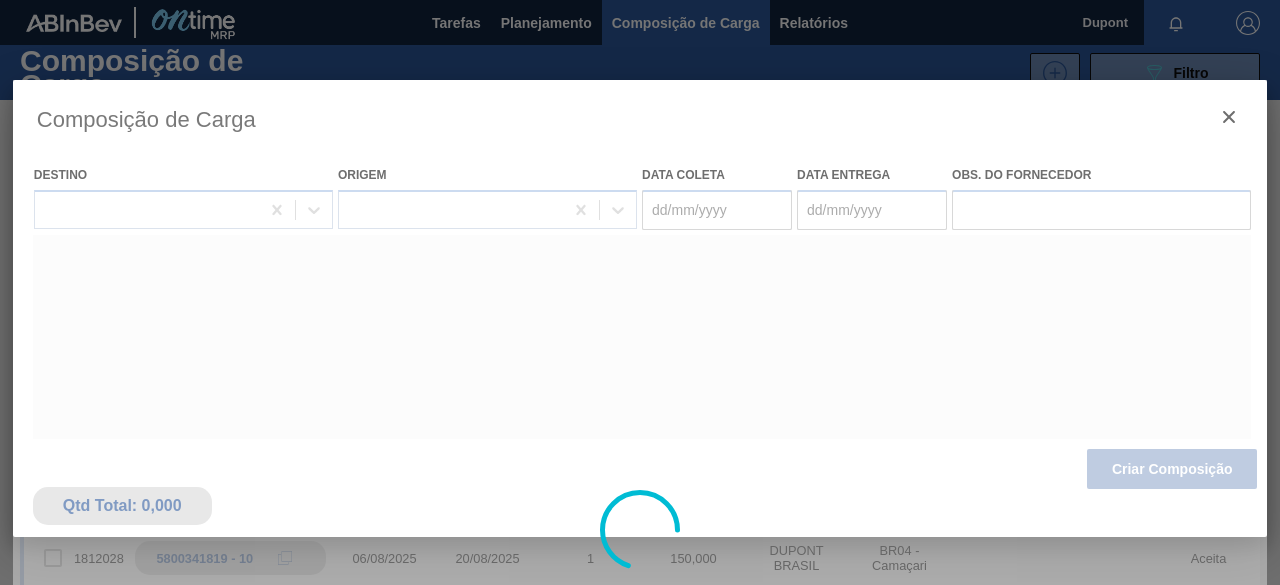 type on "31/07/2025" 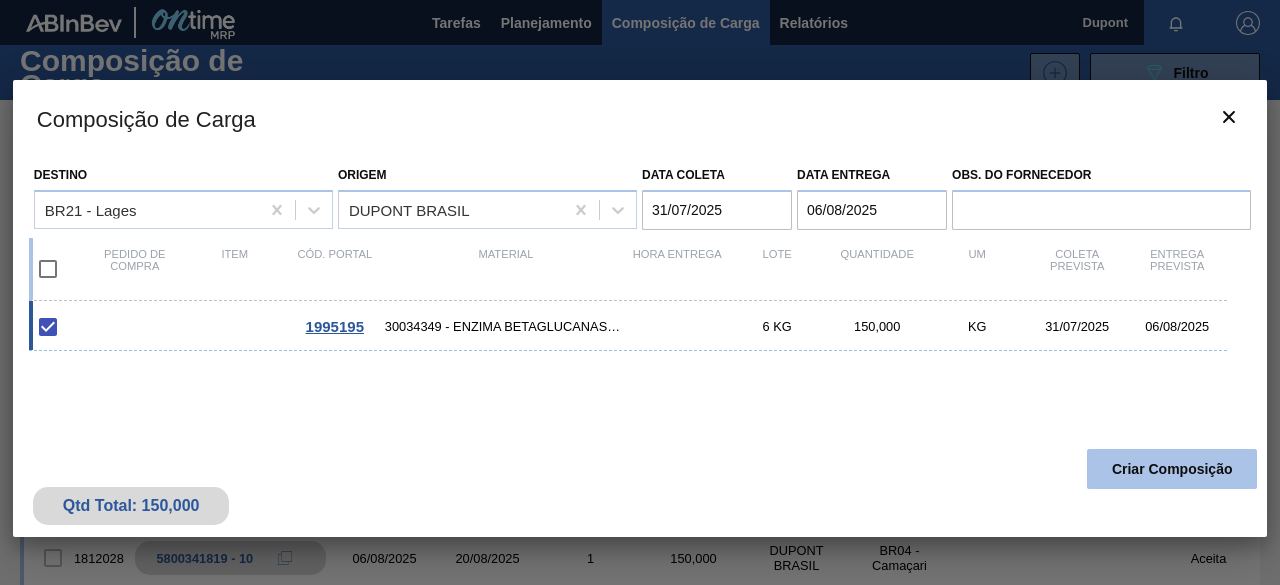 click on "Criar Composição" at bounding box center [1172, 469] 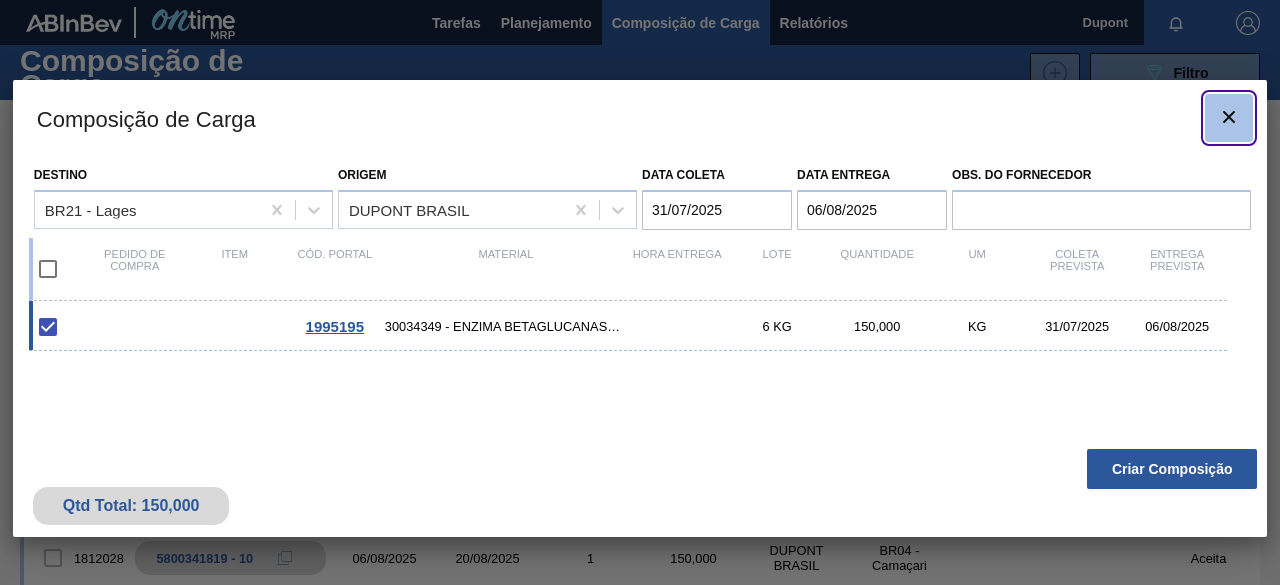 click 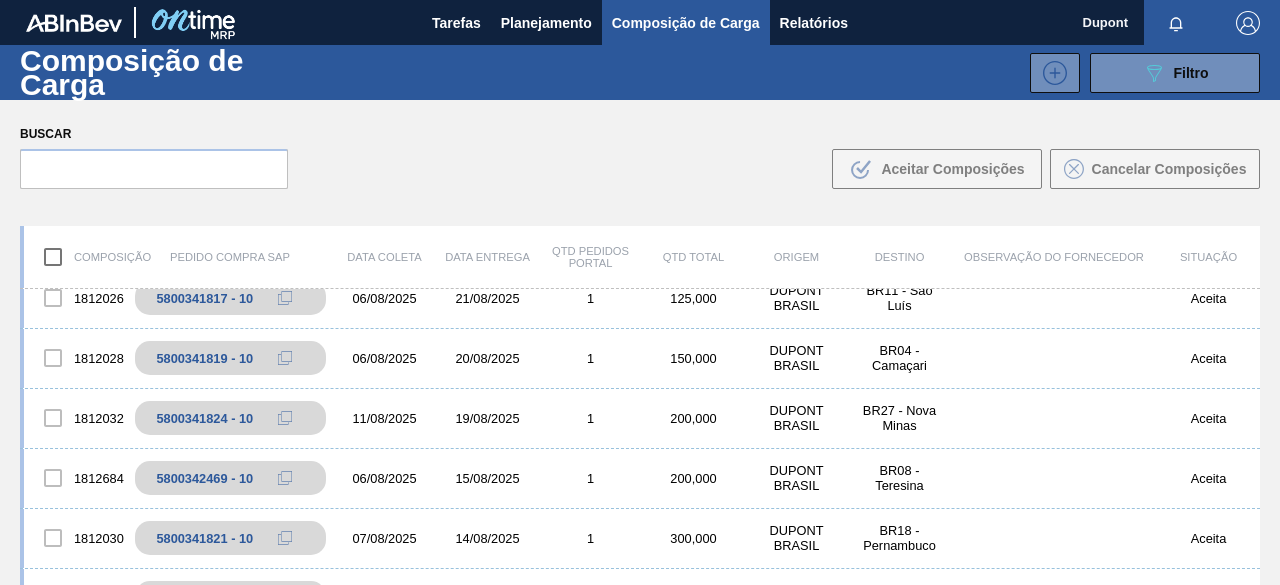 scroll, scrollTop: 300, scrollLeft: 0, axis: vertical 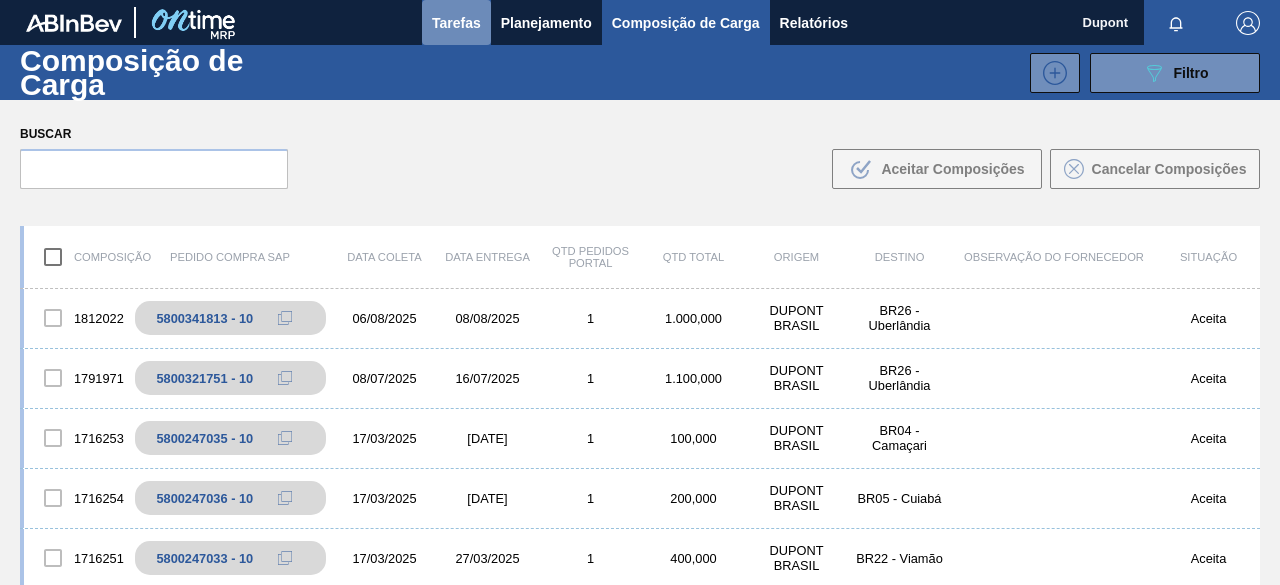 click on "Tarefas" at bounding box center (456, 23) 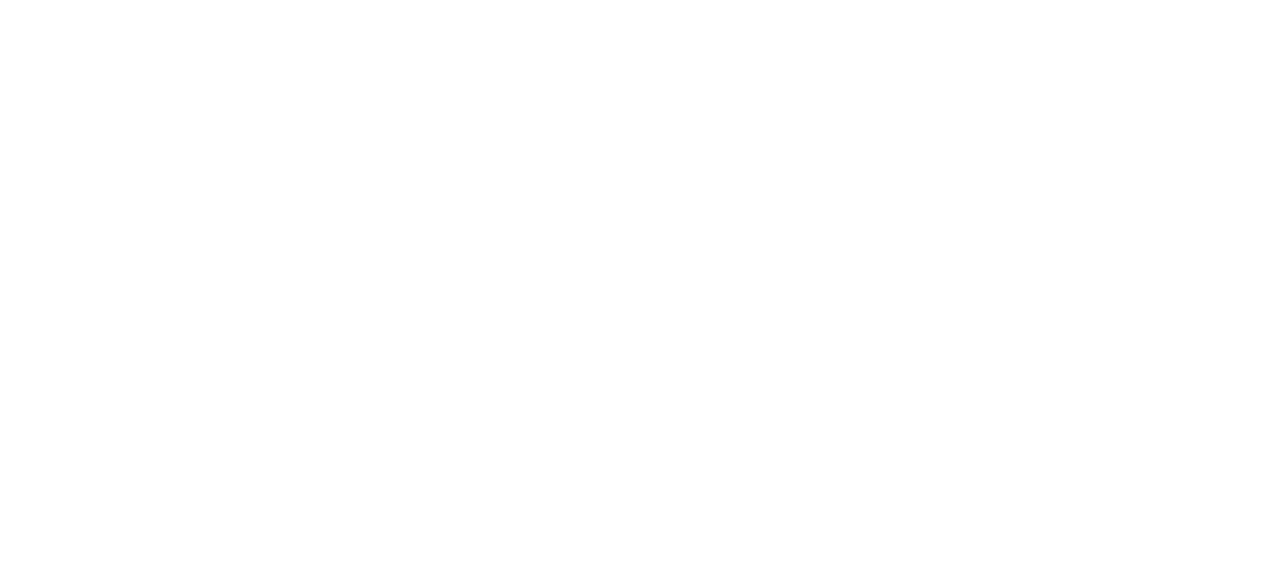 scroll, scrollTop: 0, scrollLeft: 0, axis: both 